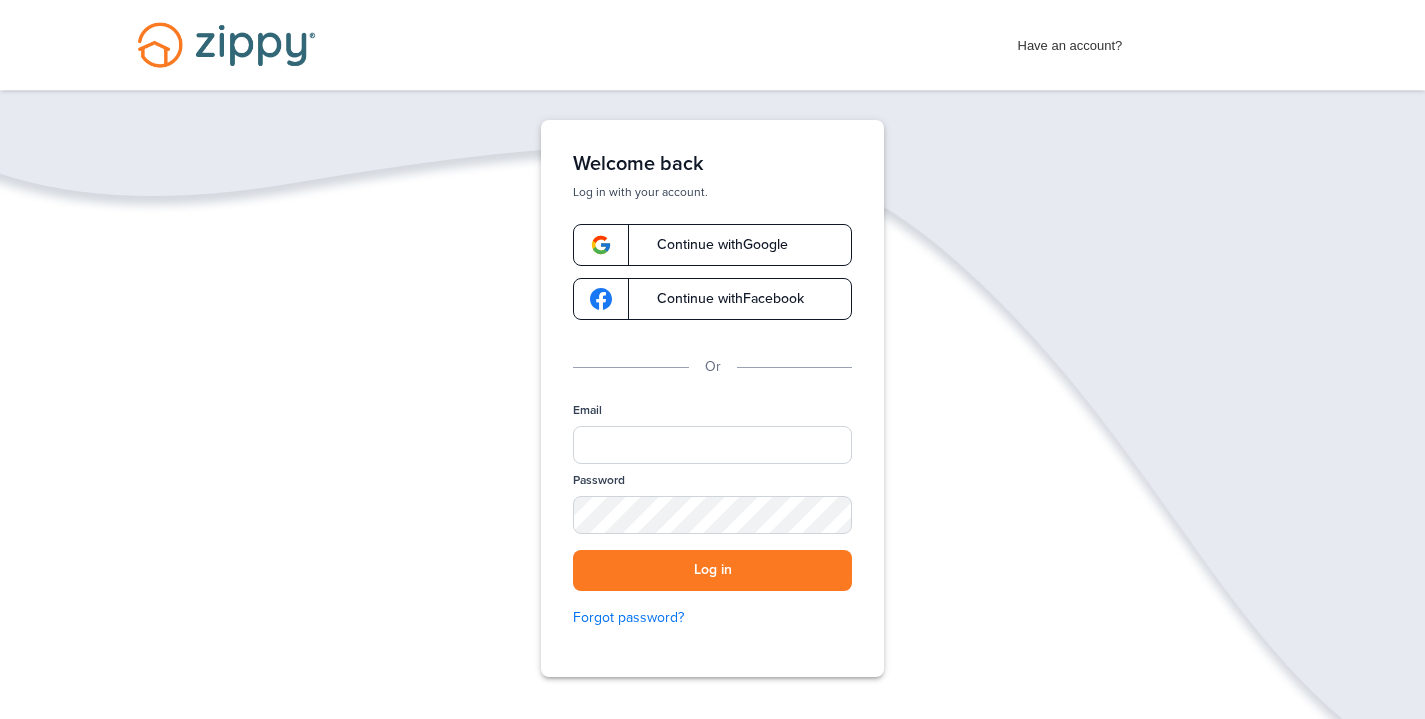 scroll, scrollTop: 0, scrollLeft: 0, axis: both 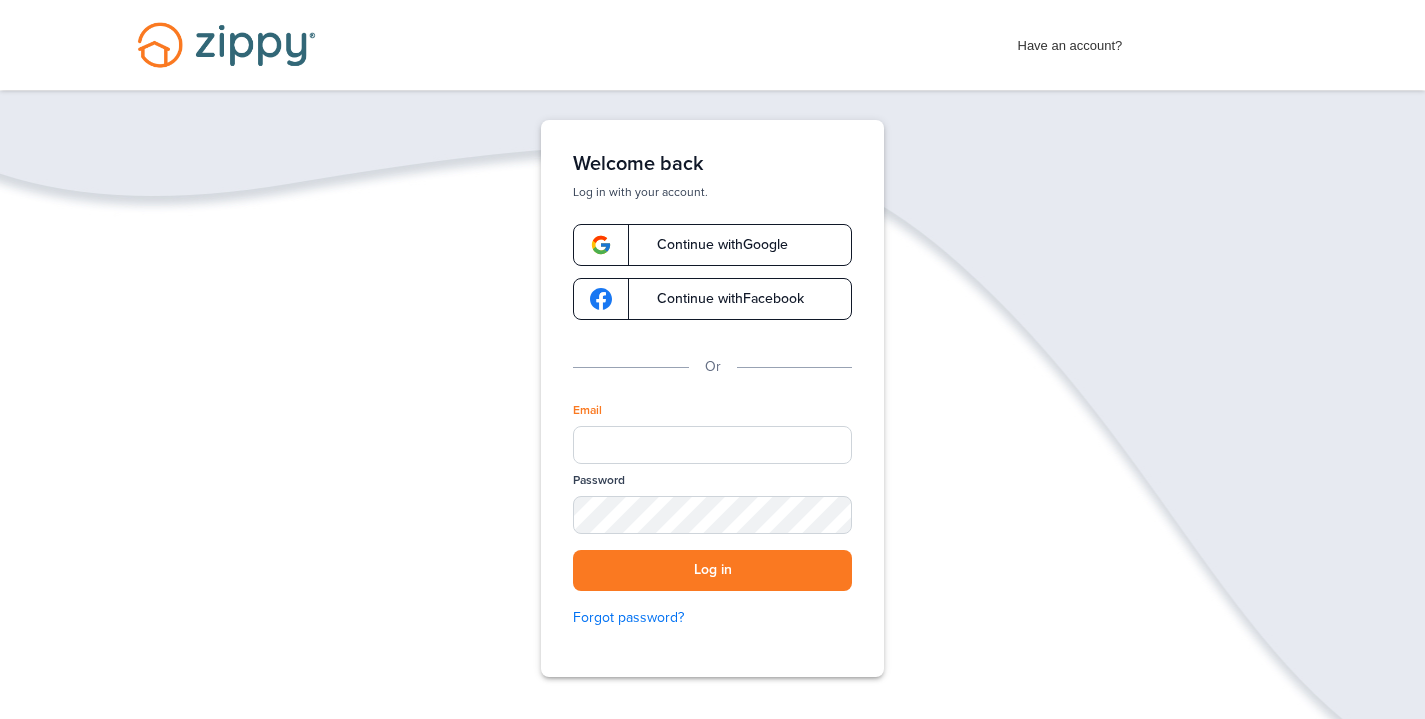 click on "Continue with  Google Continue with  Facebook" at bounding box center [712, 278] 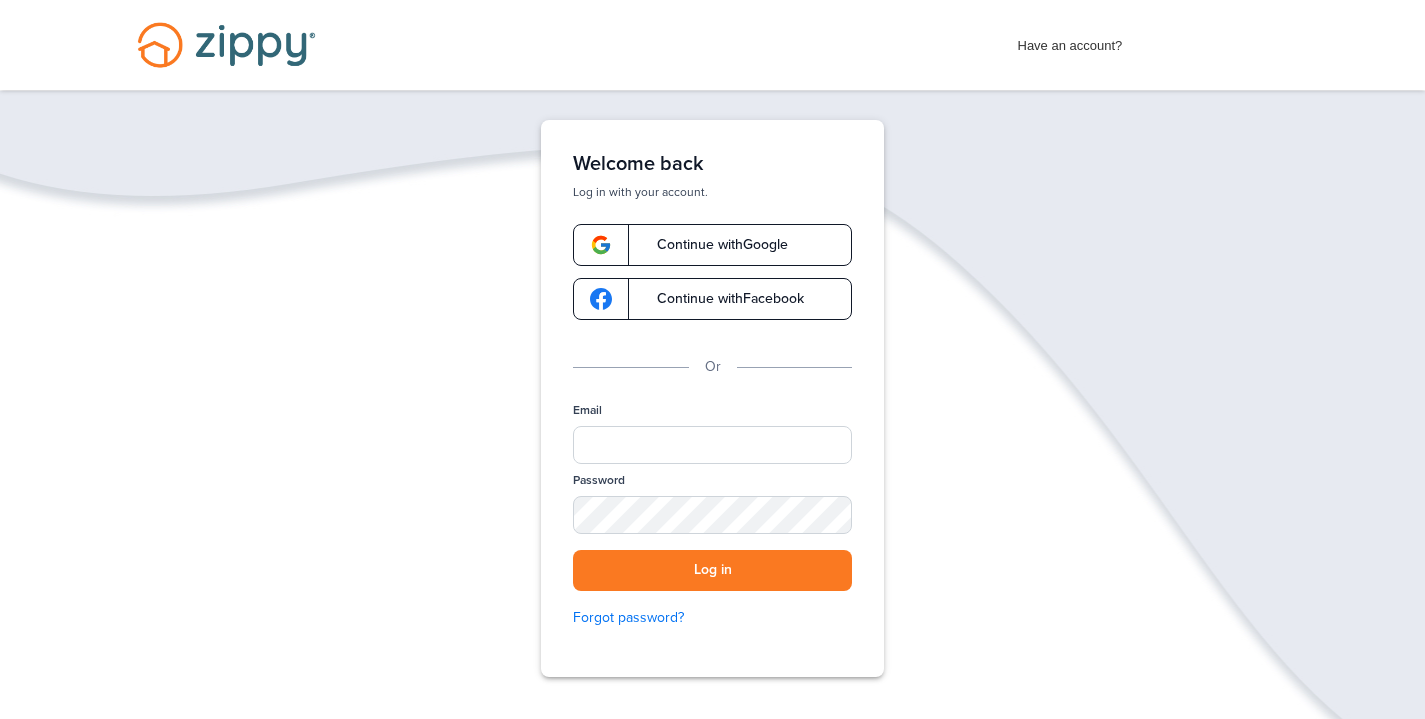 click on "Continue with  Google" at bounding box center [712, 245] 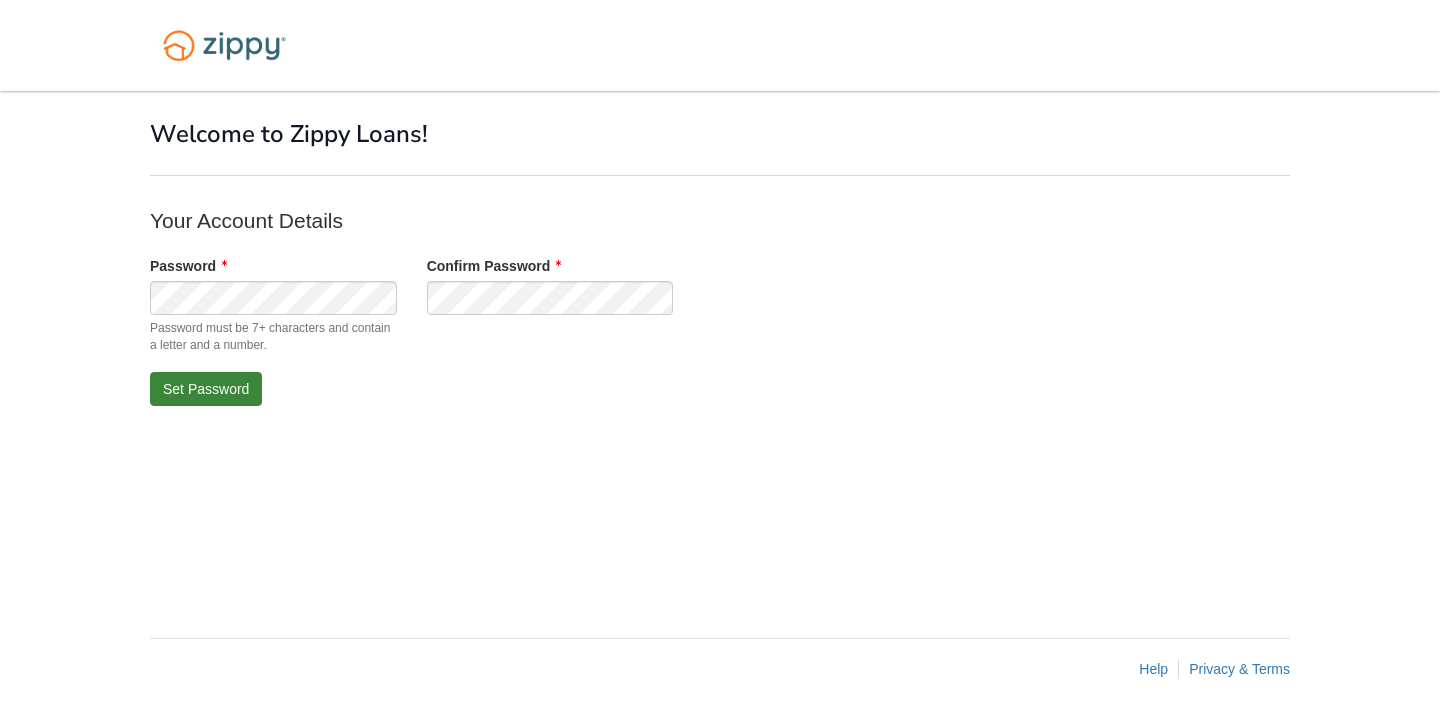 scroll, scrollTop: 0, scrollLeft: 0, axis: both 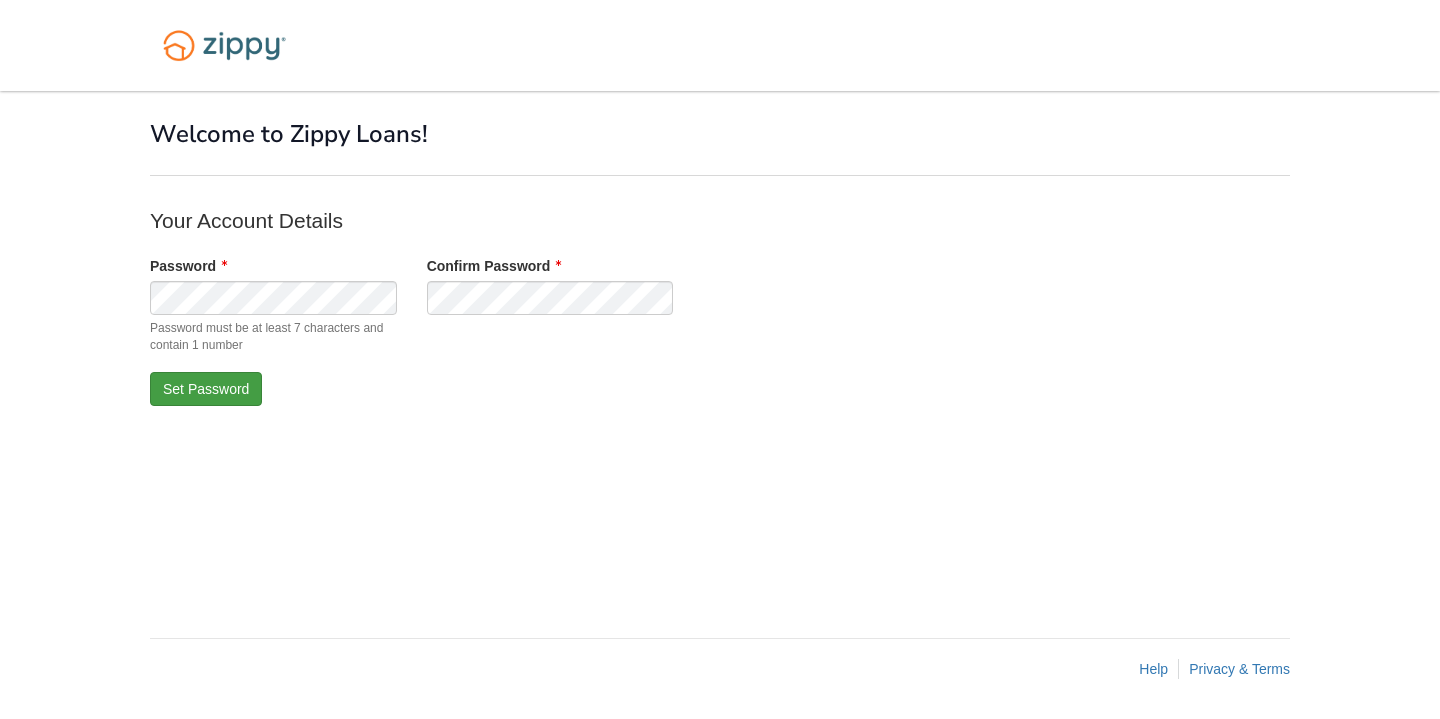 click on "Set Password" at bounding box center (206, 389) 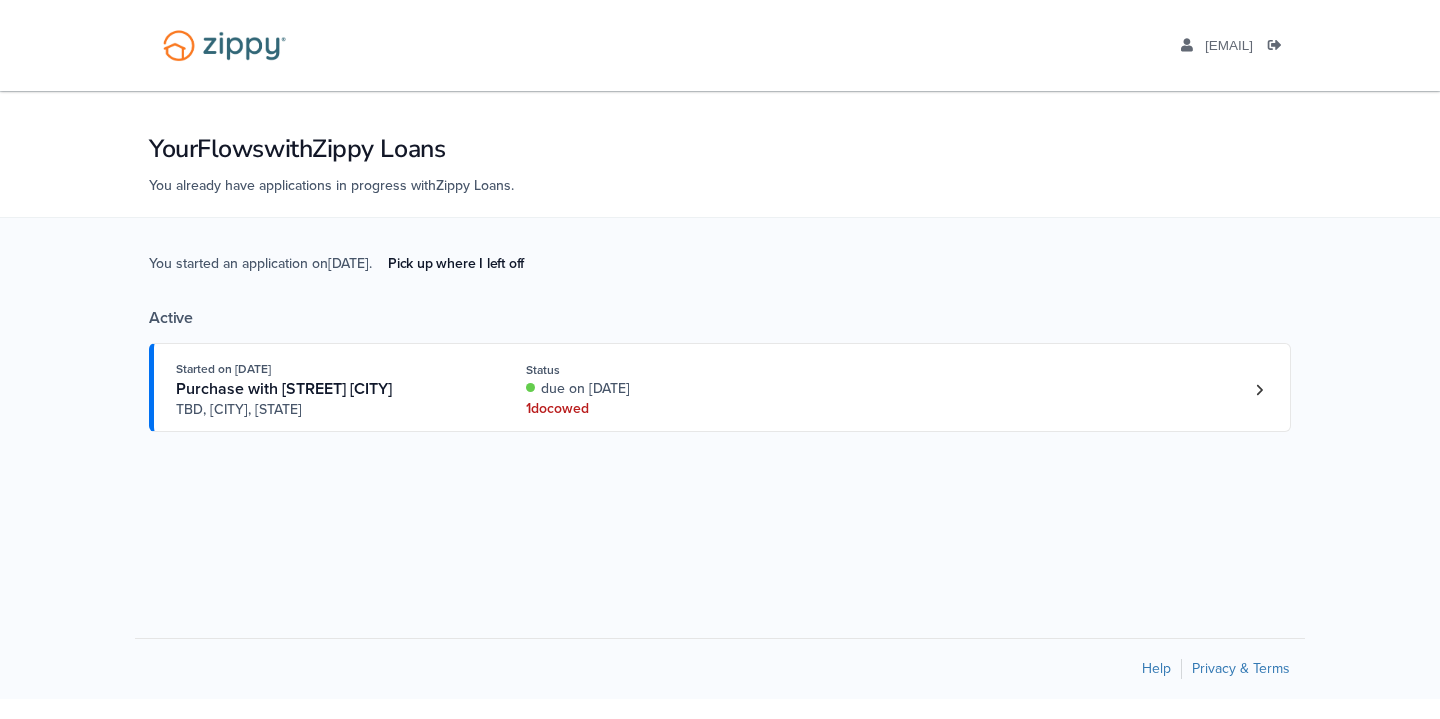 scroll, scrollTop: 0, scrollLeft: 0, axis: both 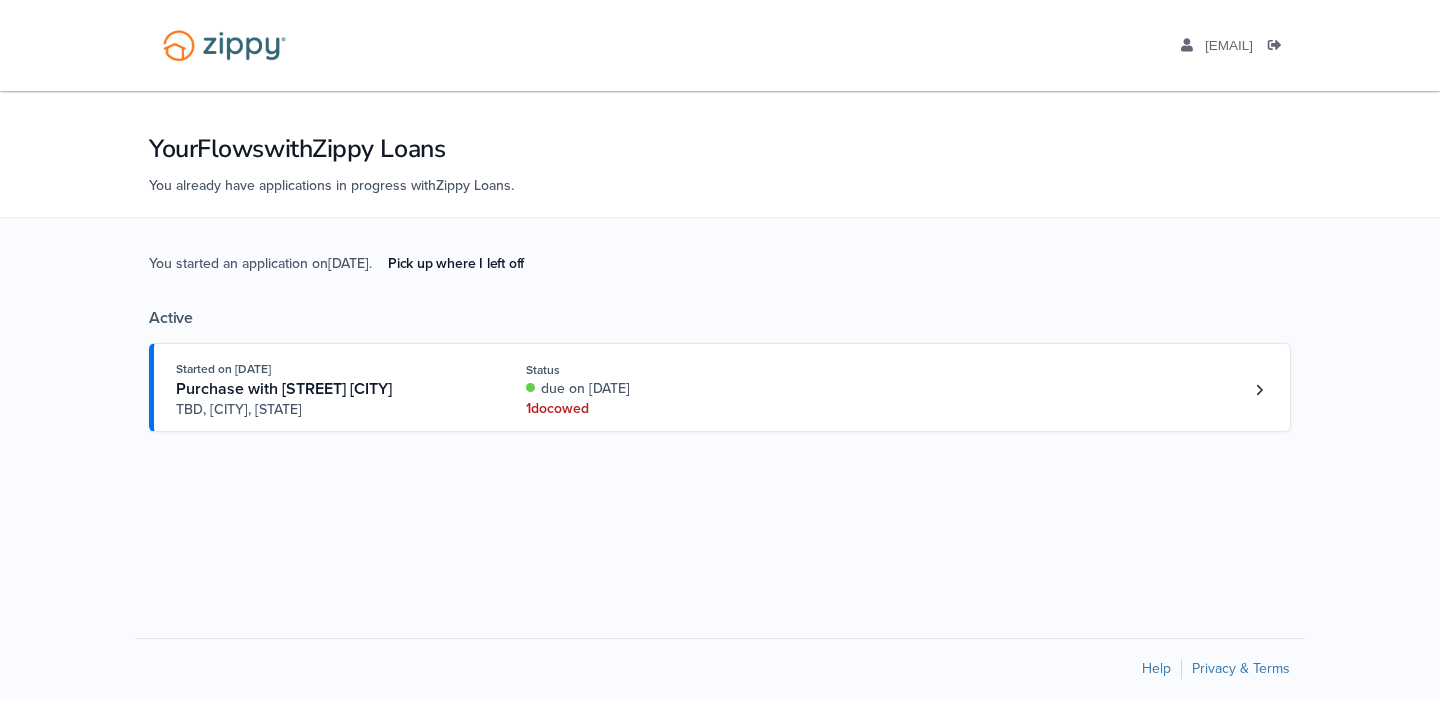 click on "1  doc  owed" at bounding box center (659, 409) 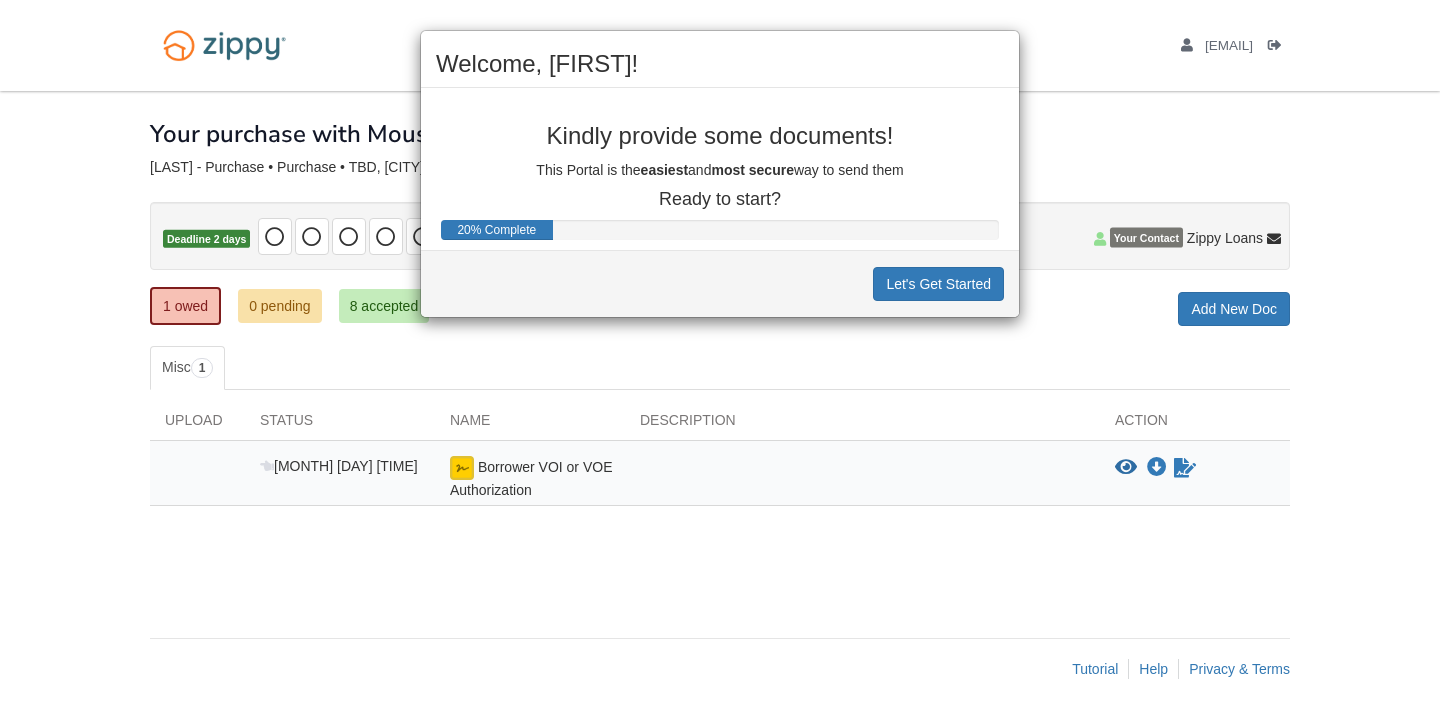 scroll, scrollTop: 0, scrollLeft: 0, axis: both 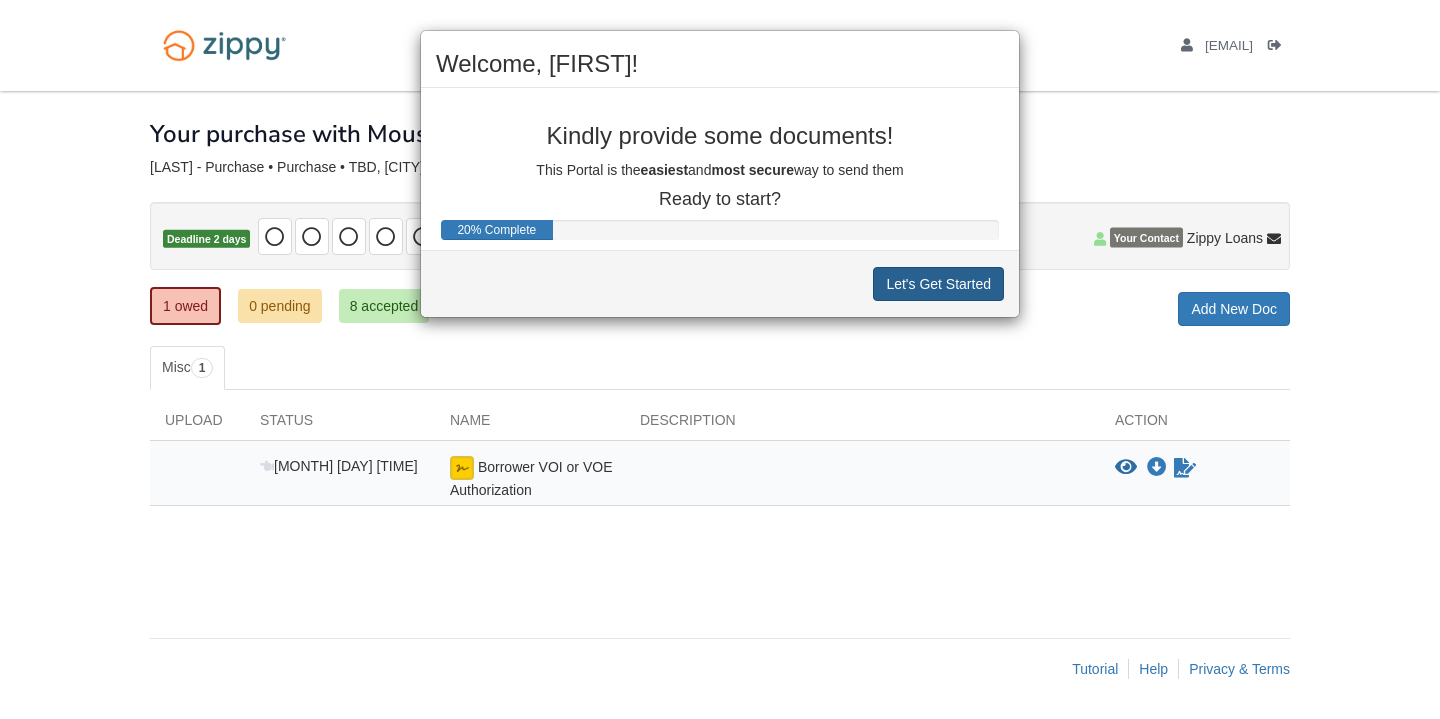click on "Let's Get Started" at bounding box center [938, 284] 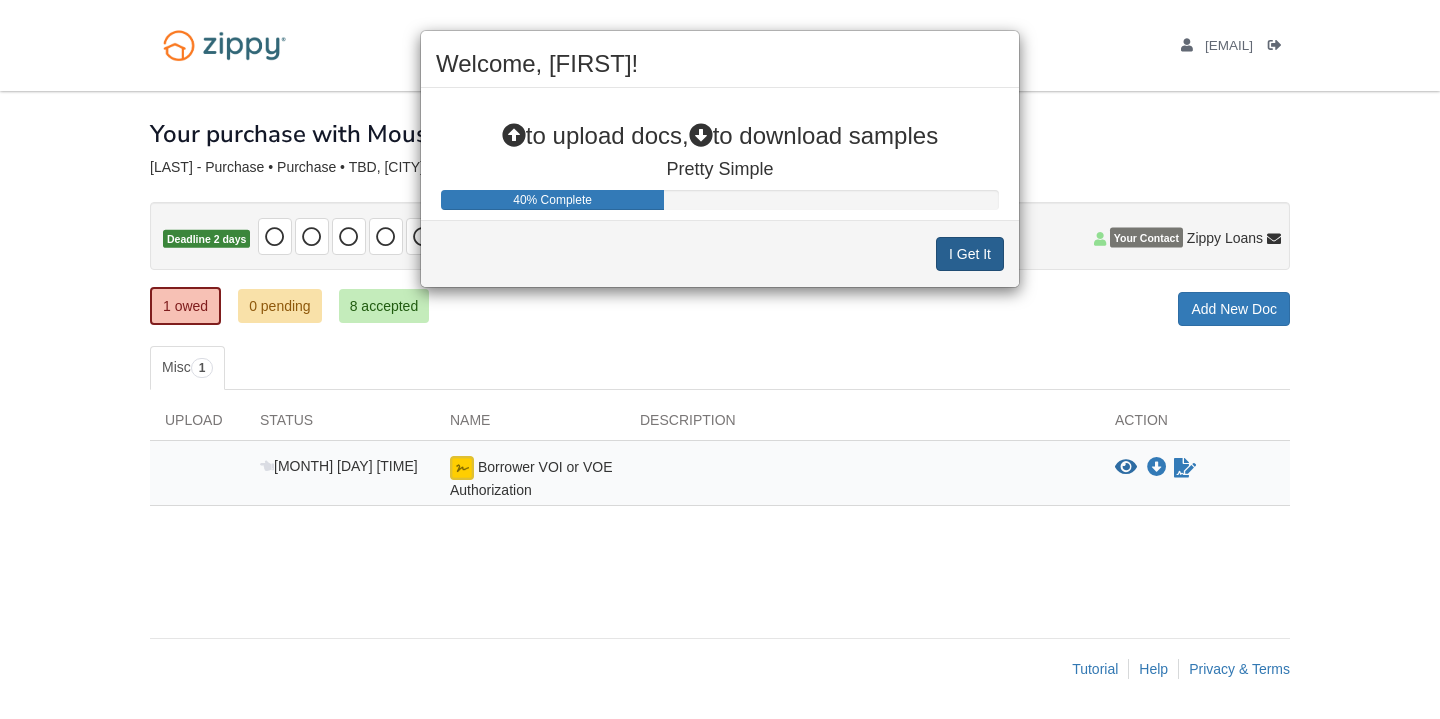 click on "I Get It" at bounding box center (970, 254) 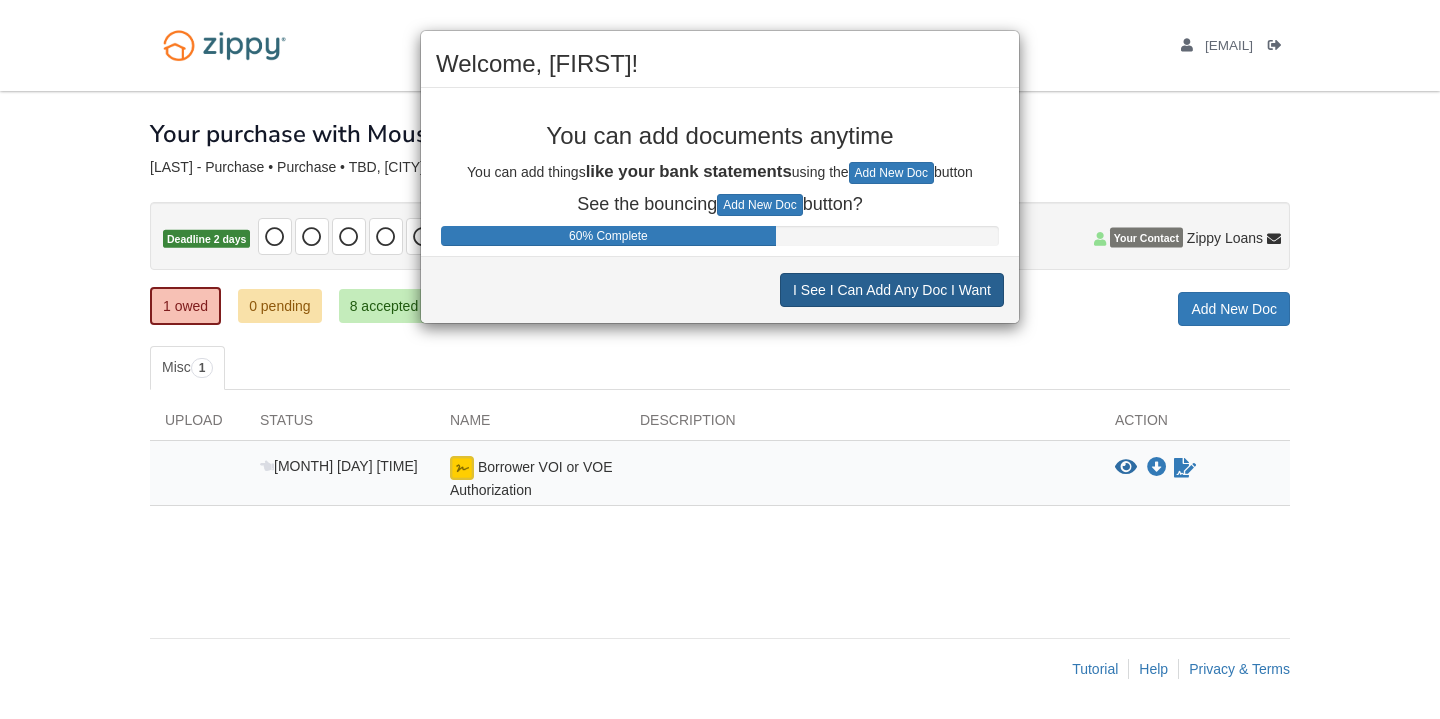click on "I See I Can Add Any Doc I Want" at bounding box center (892, 290) 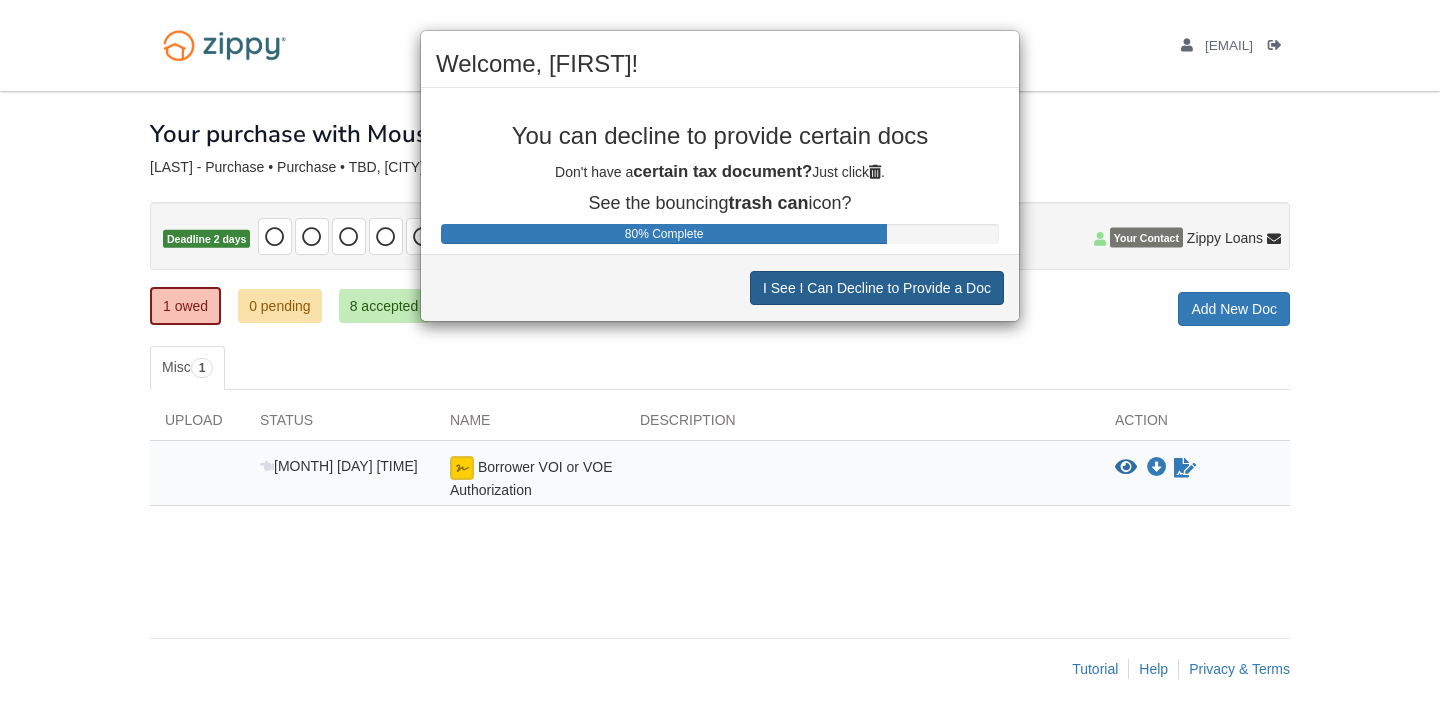 click on "I See I Can Decline to Provide a Doc" at bounding box center [877, 288] 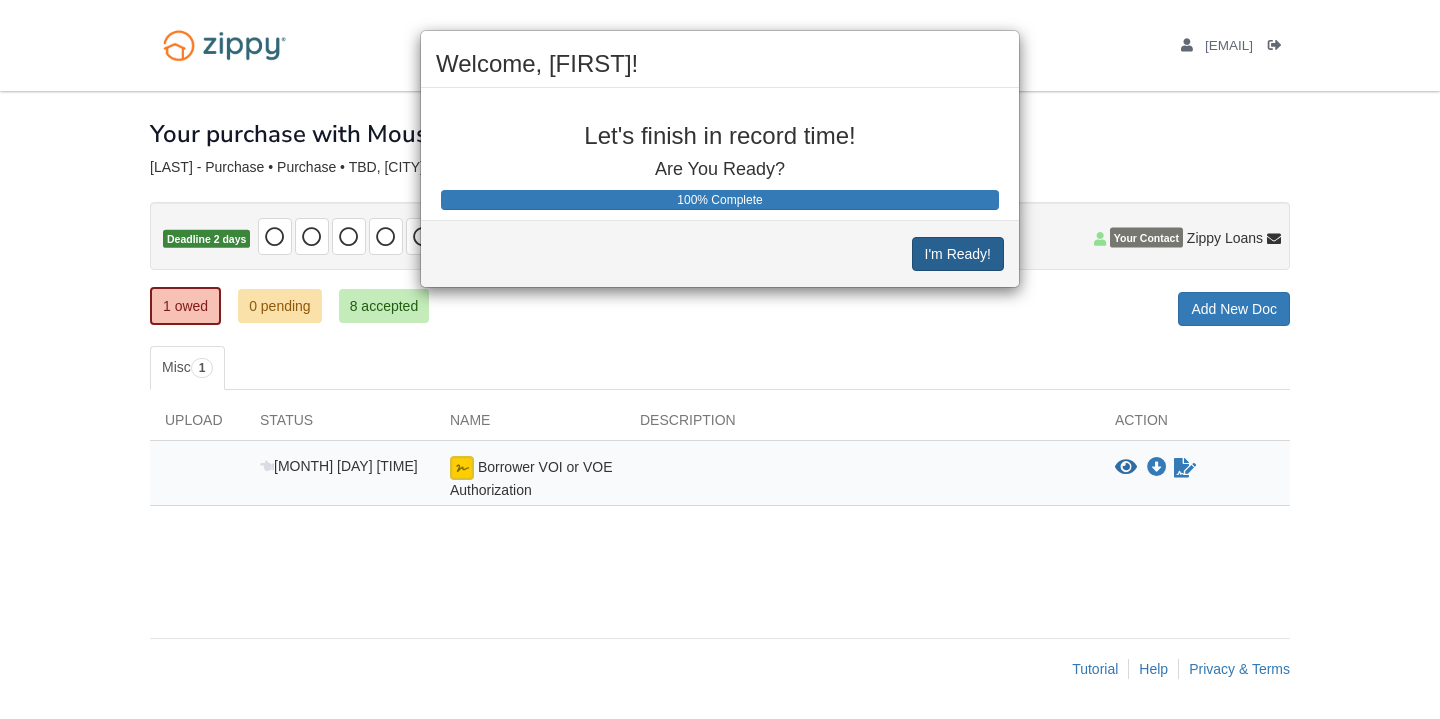 click on "I'm Ready!" at bounding box center [958, 254] 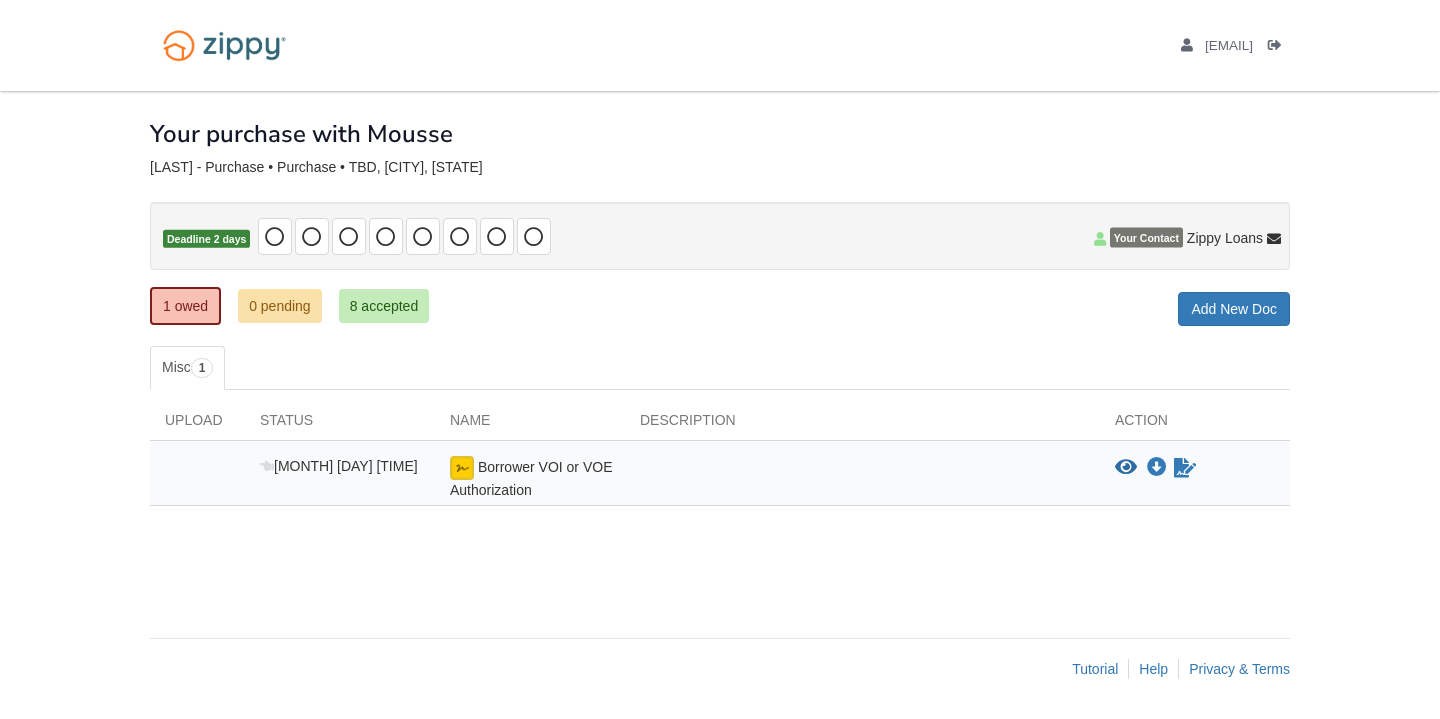 scroll, scrollTop: 0, scrollLeft: 0, axis: both 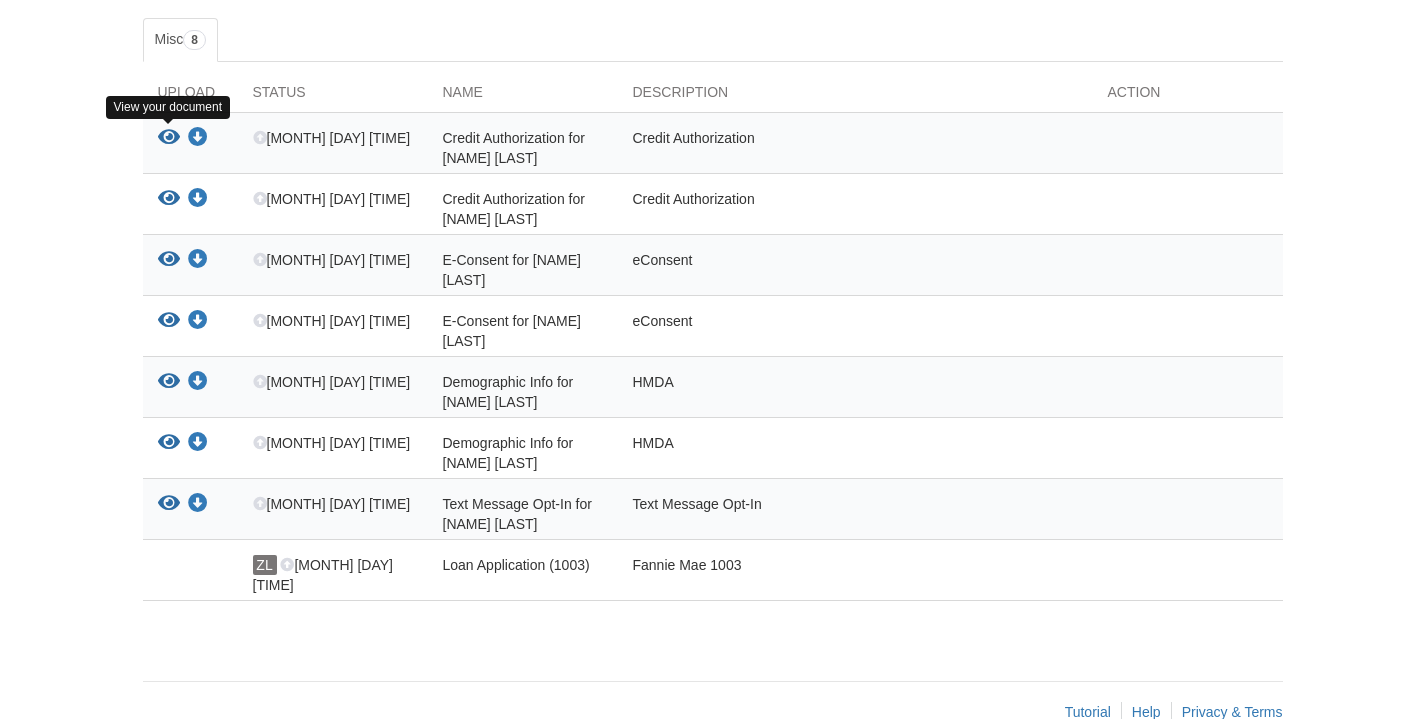 click at bounding box center (169, 138) 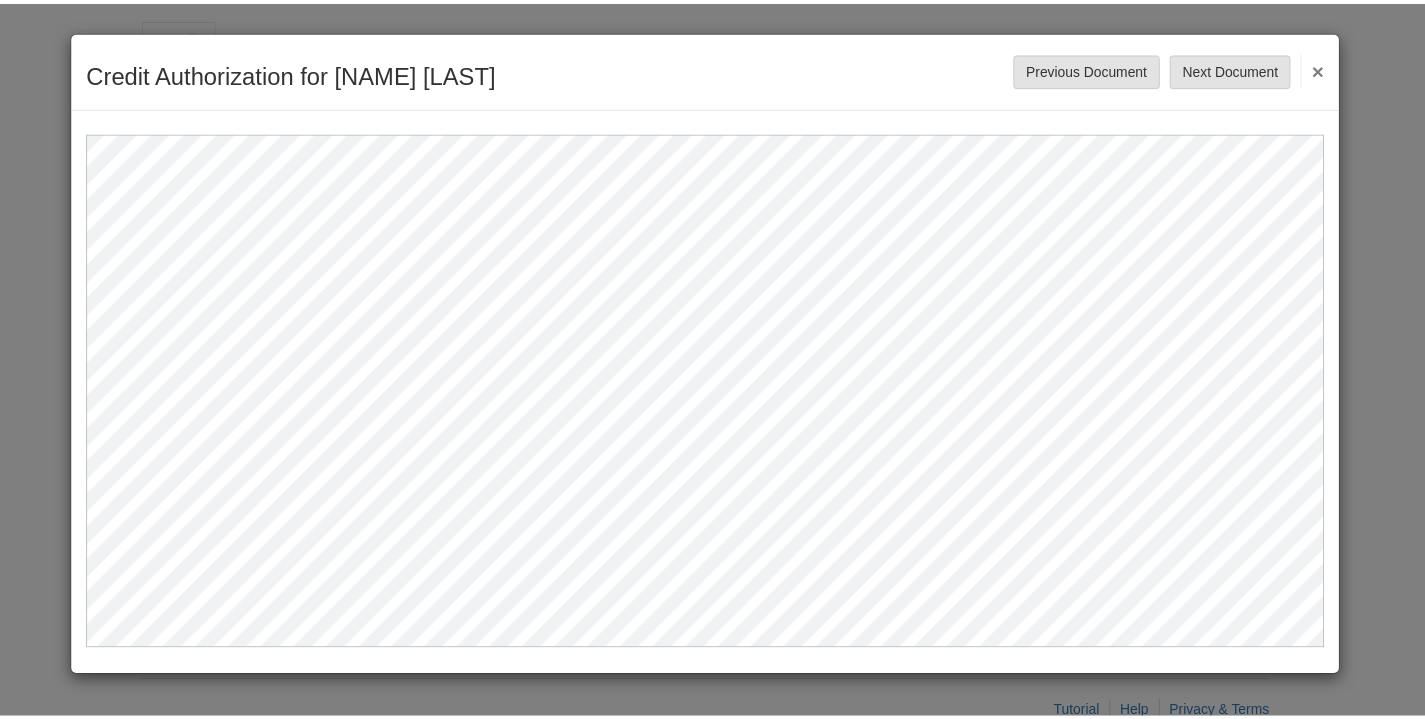 scroll, scrollTop: 0, scrollLeft: 0, axis: both 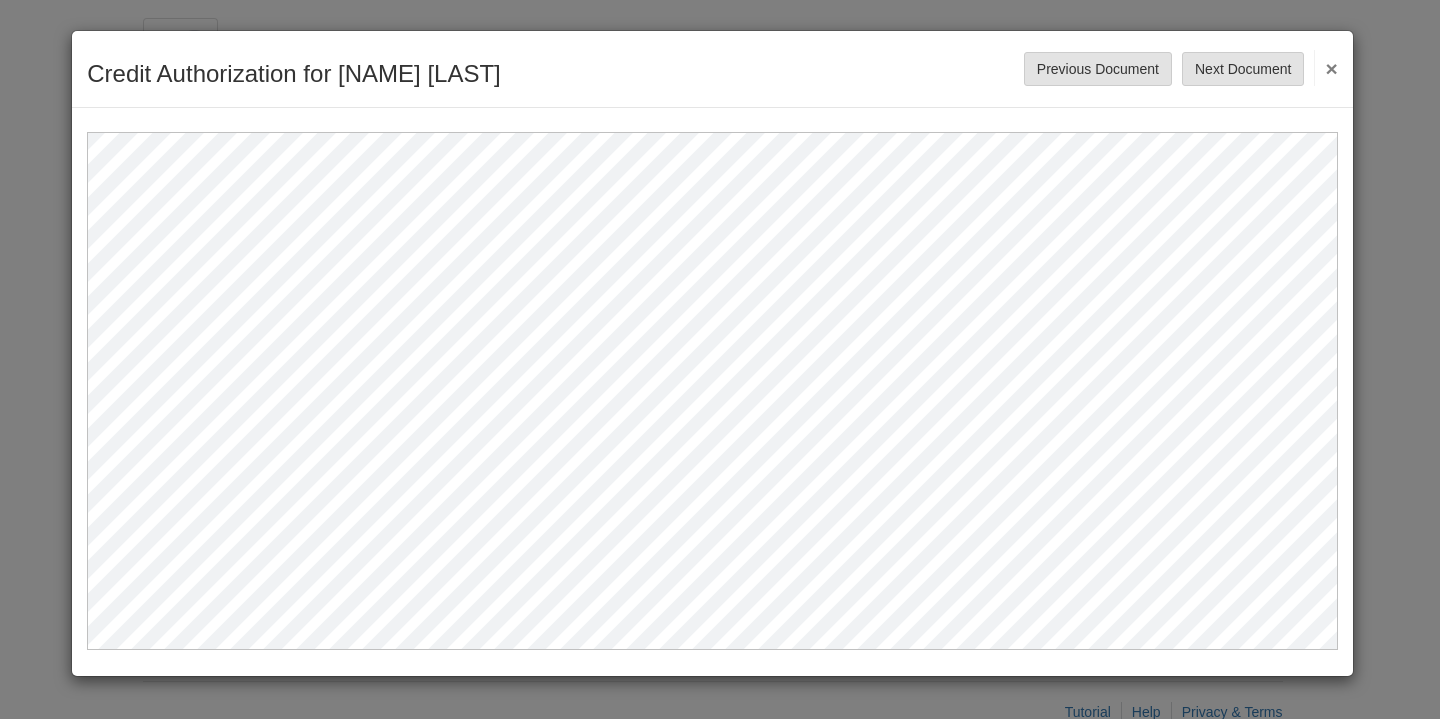 click on "×" at bounding box center (1325, 68) 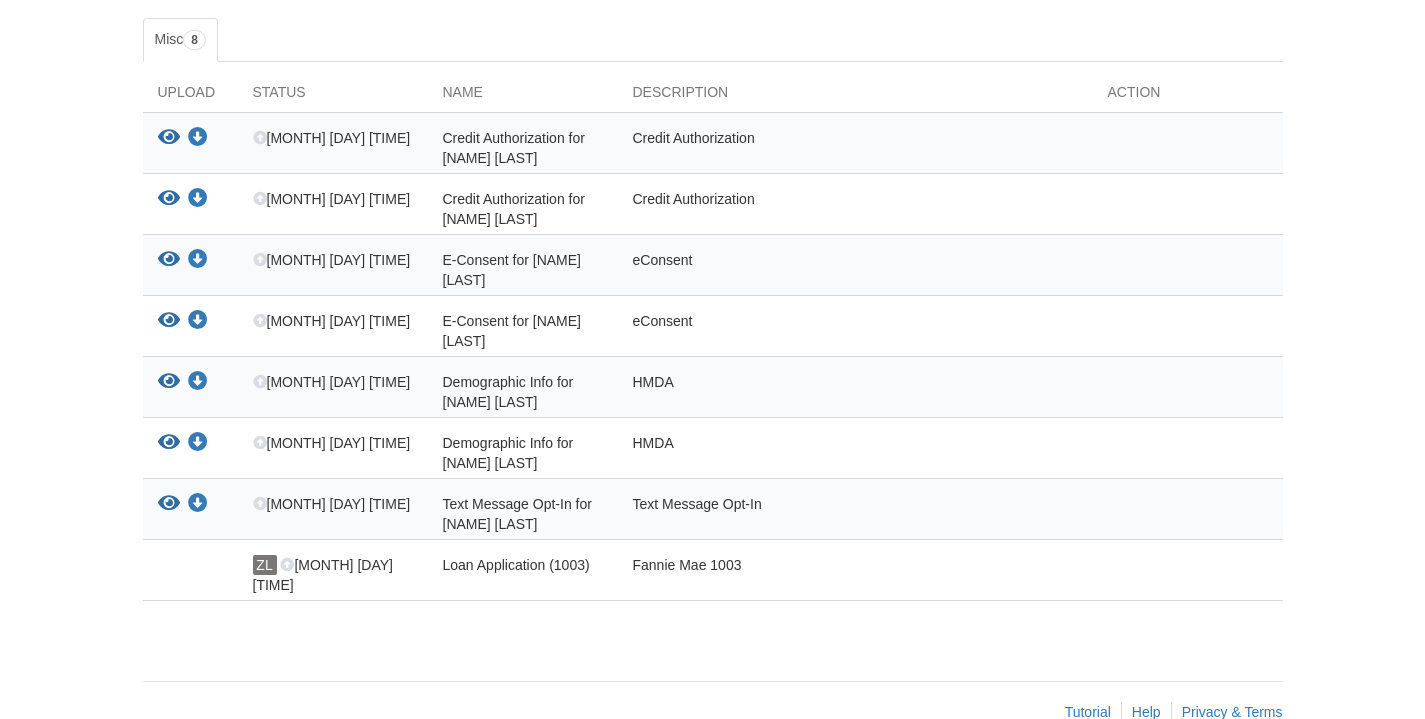 scroll, scrollTop: 350, scrollLeft: 0, axis: vertical 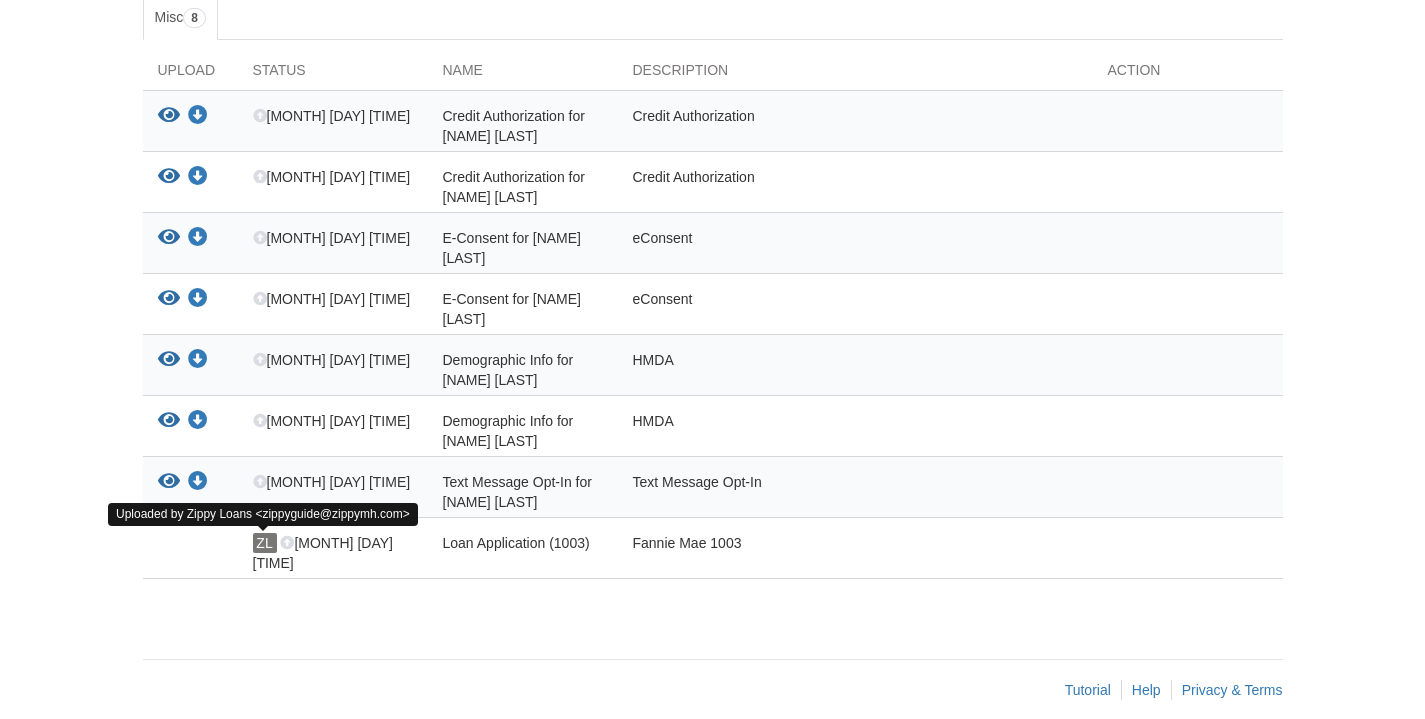 click on "ZL" at bounding box center (265, 543) 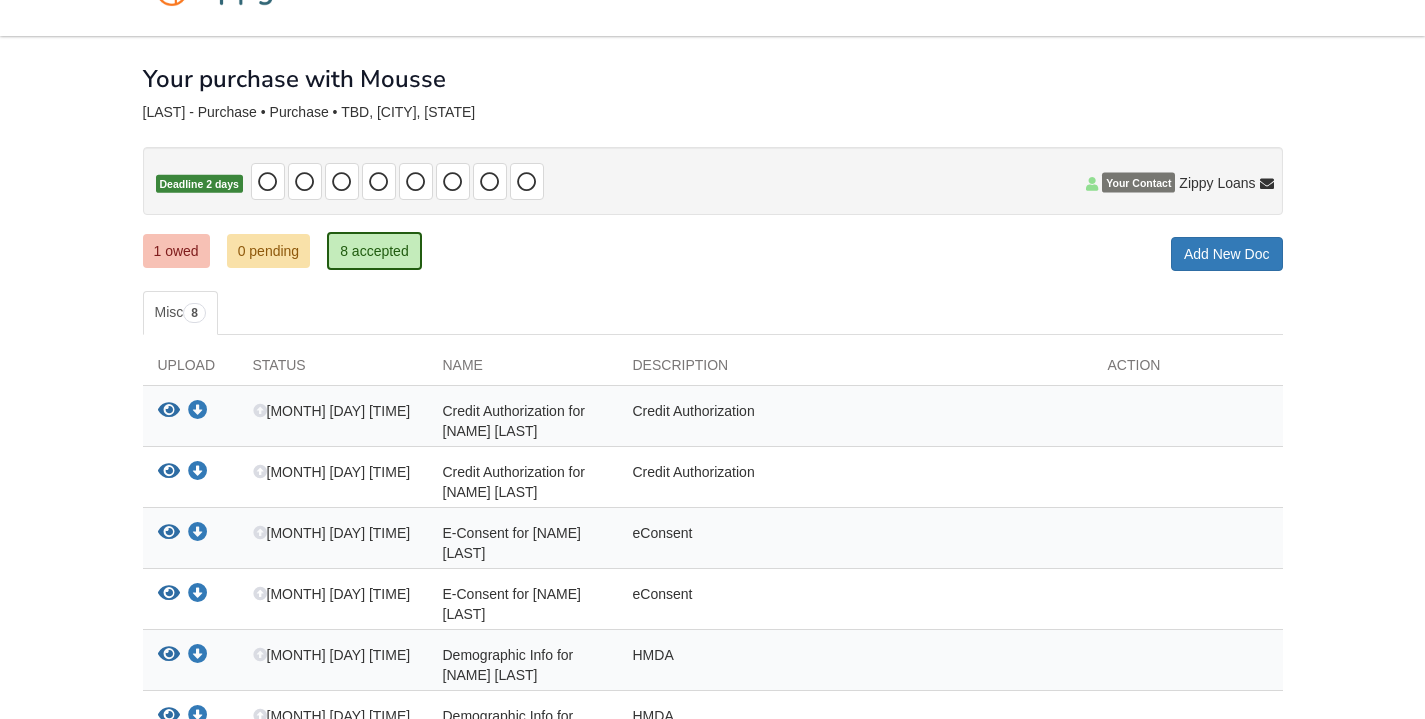 scroll, scrollTop: 33, scrollLeft: 0, axis: vertical 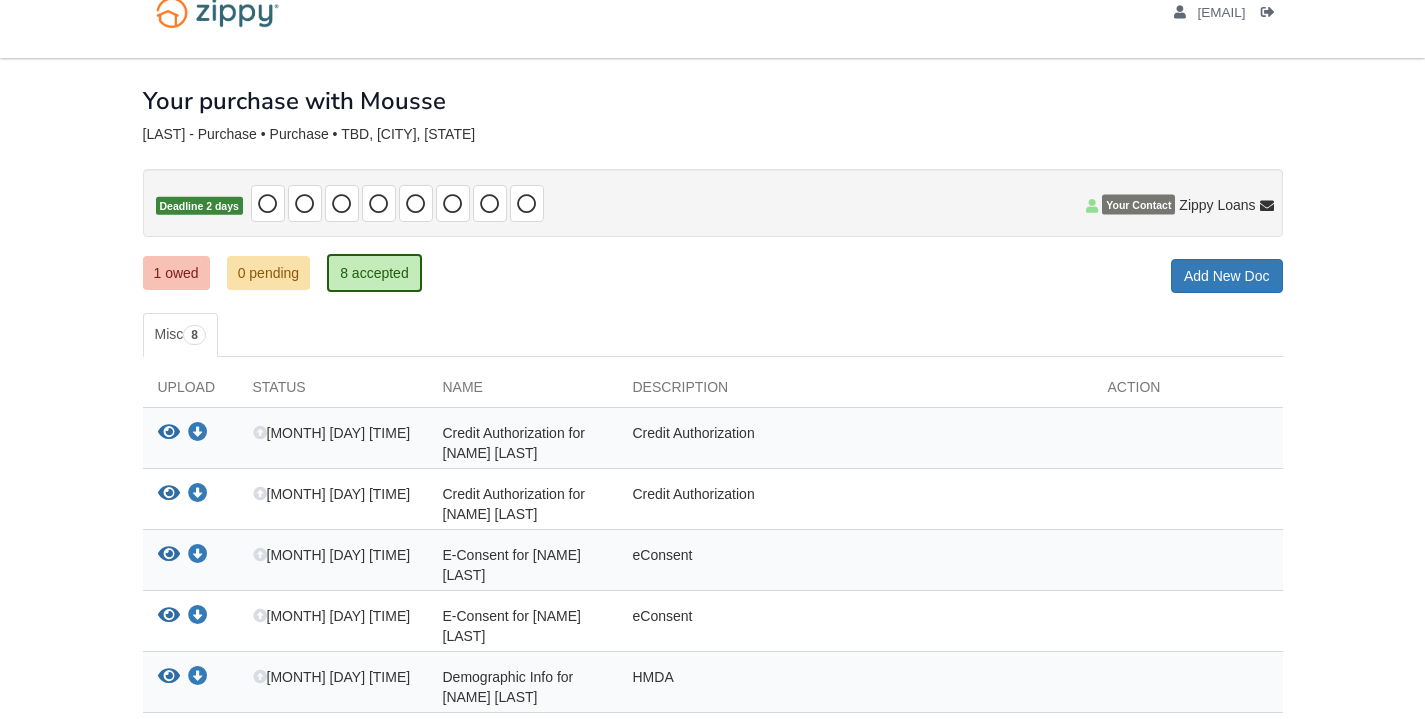 click on "1 owed" at bounding box center (176, 273) 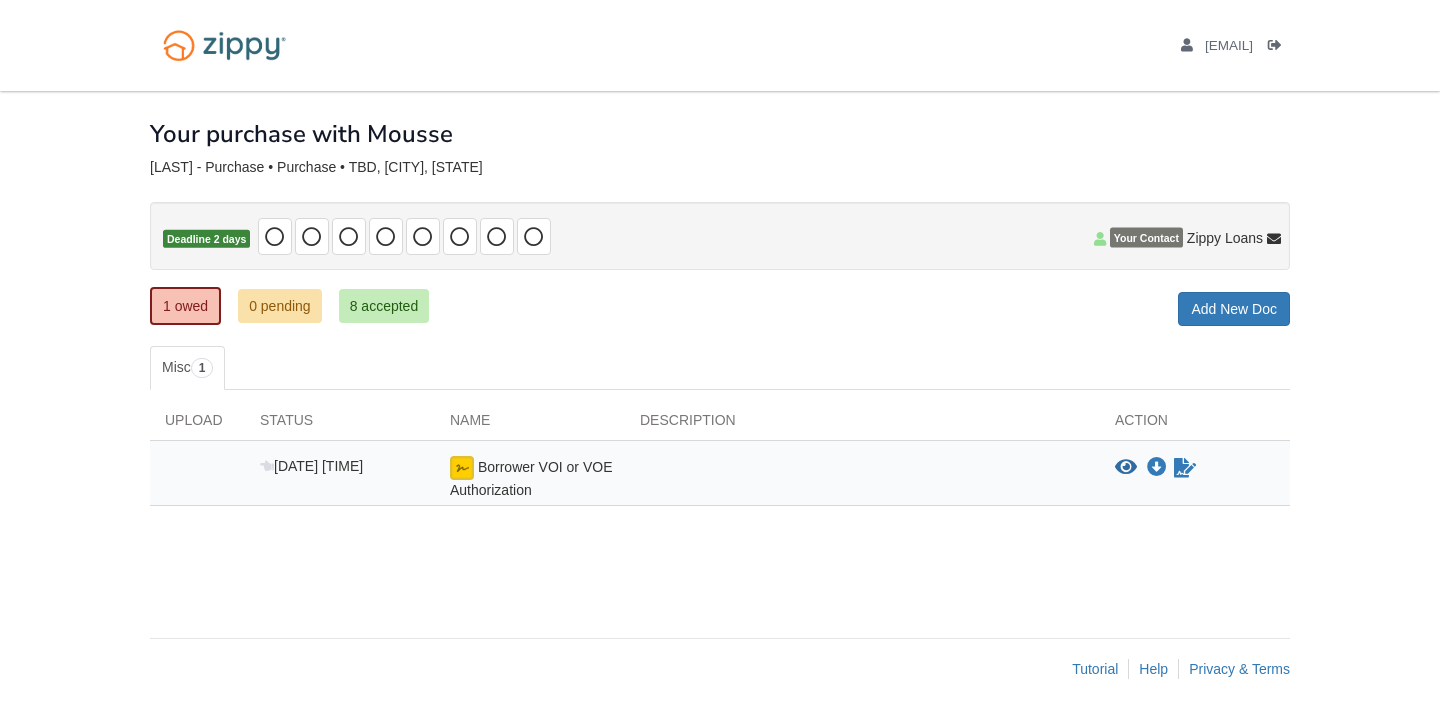 scroll, scrollTop: 0, scrollLeft: 0, axis: both 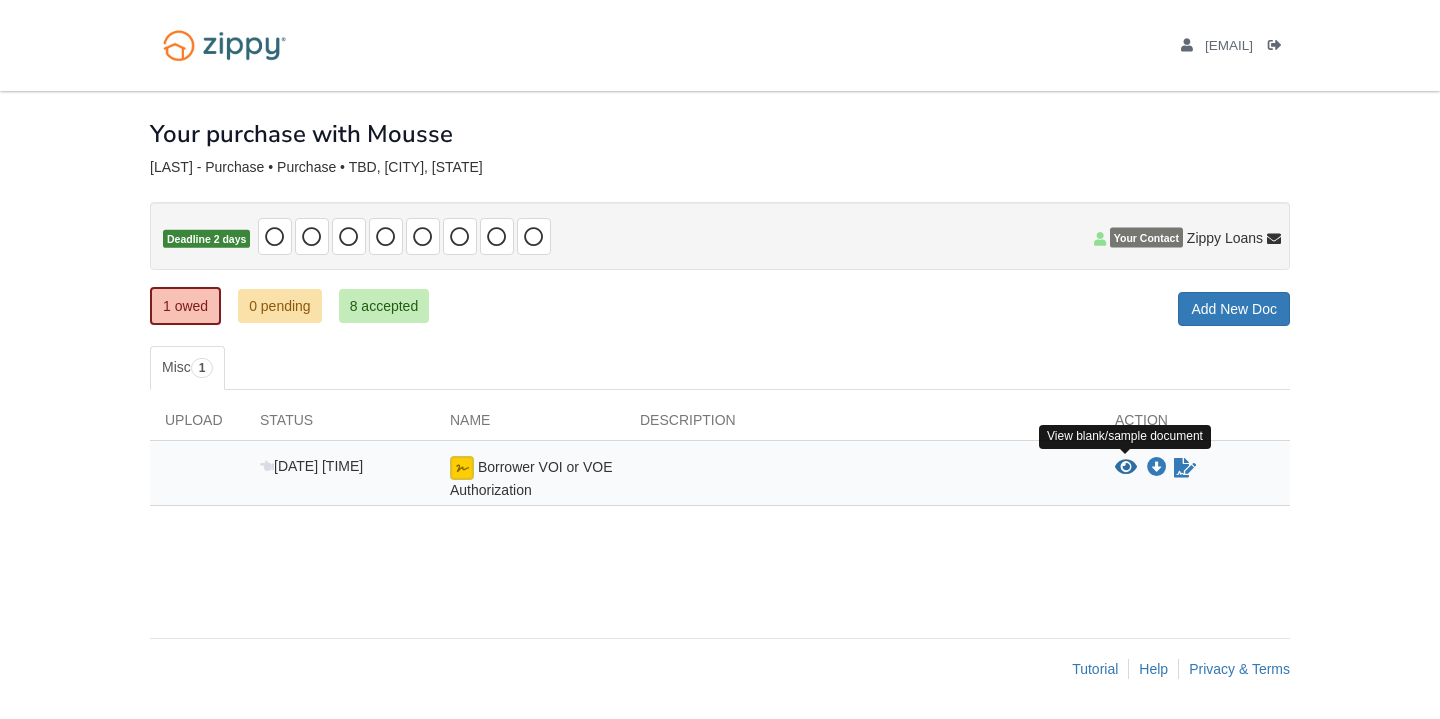 click at bounding box center (1126, 468) 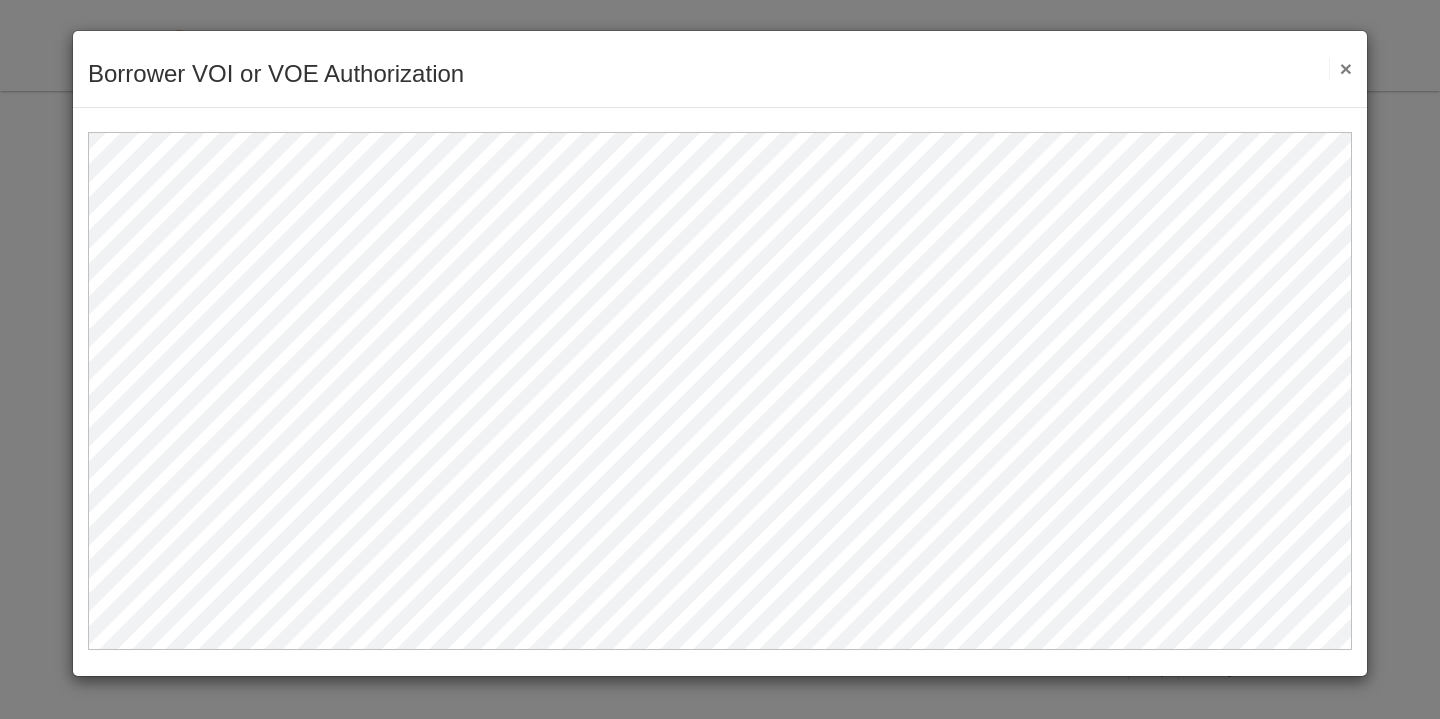 scroll, scrollTop: 0, scrollLeft: 0, axis: both 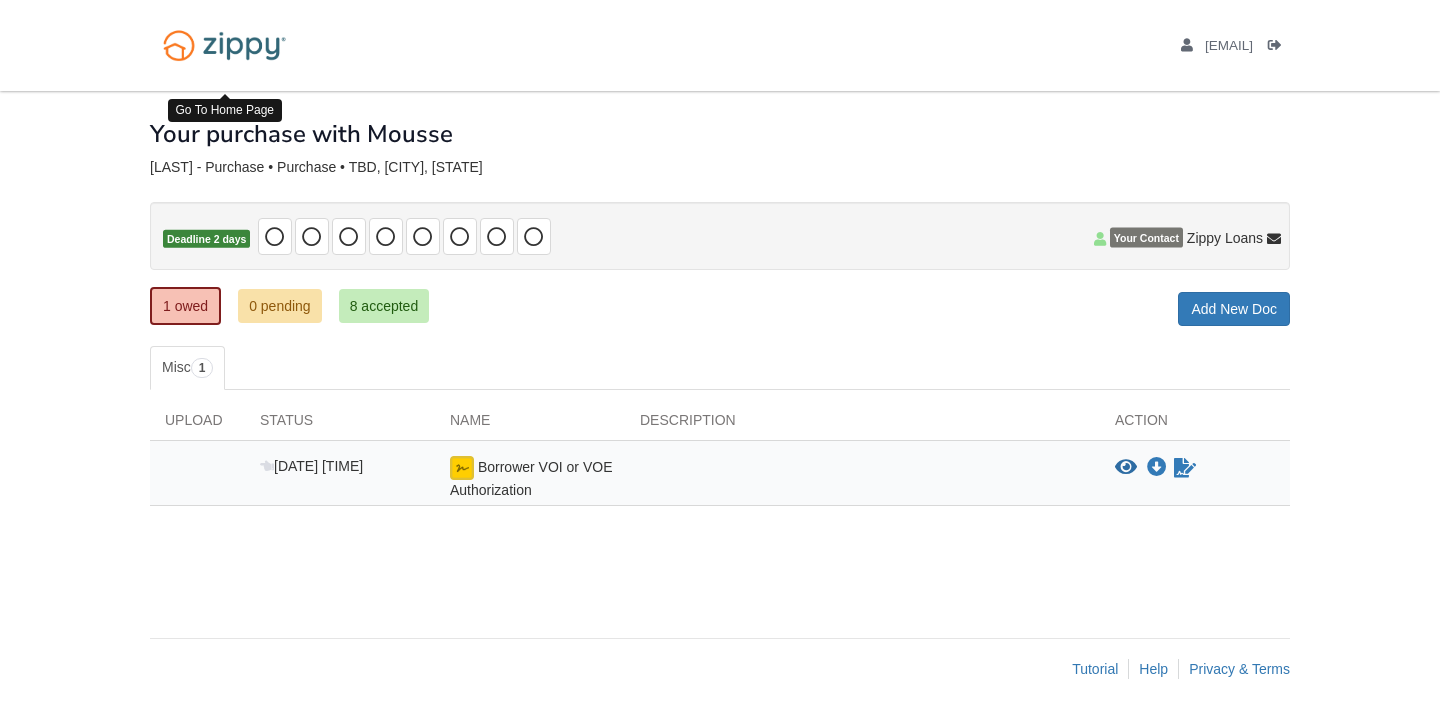 click at bounding box center [224, 45] 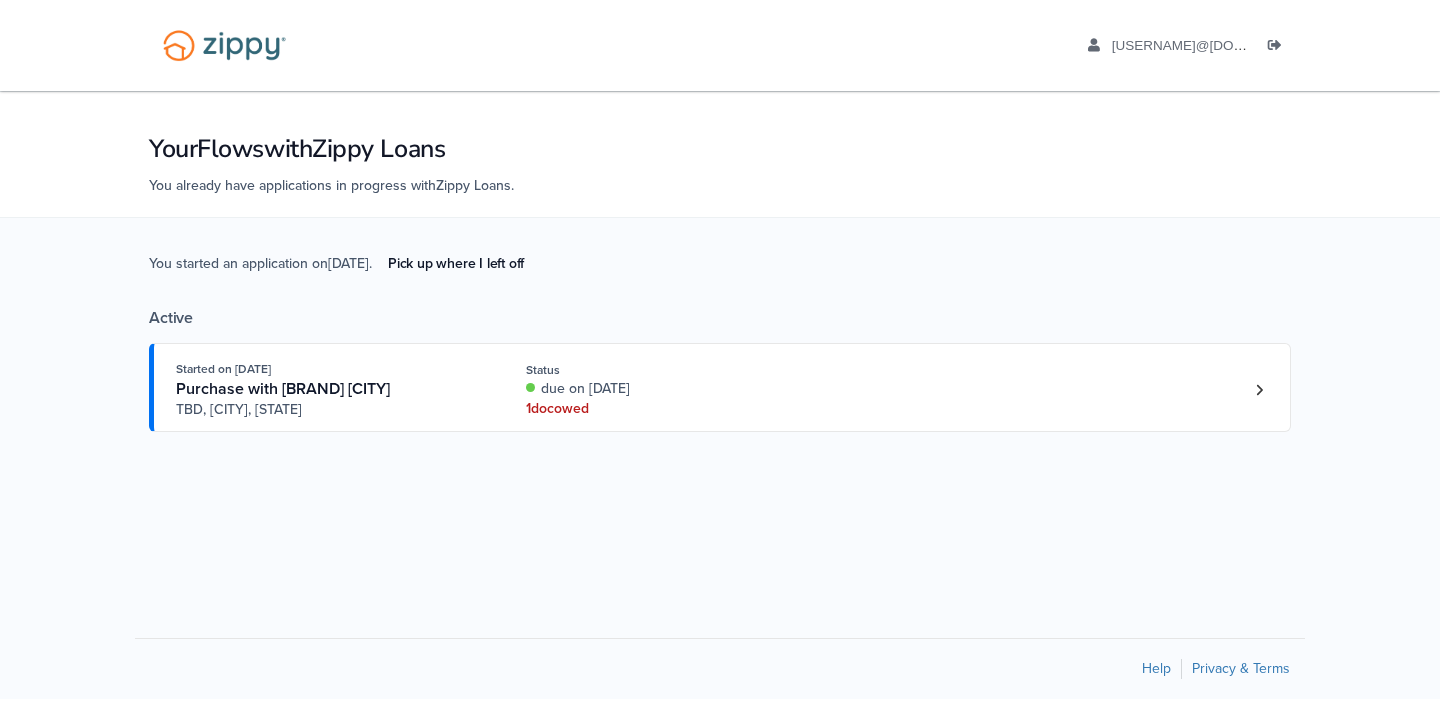 scroll, scrollTop: 0, scrollLeft: 0, axis: both 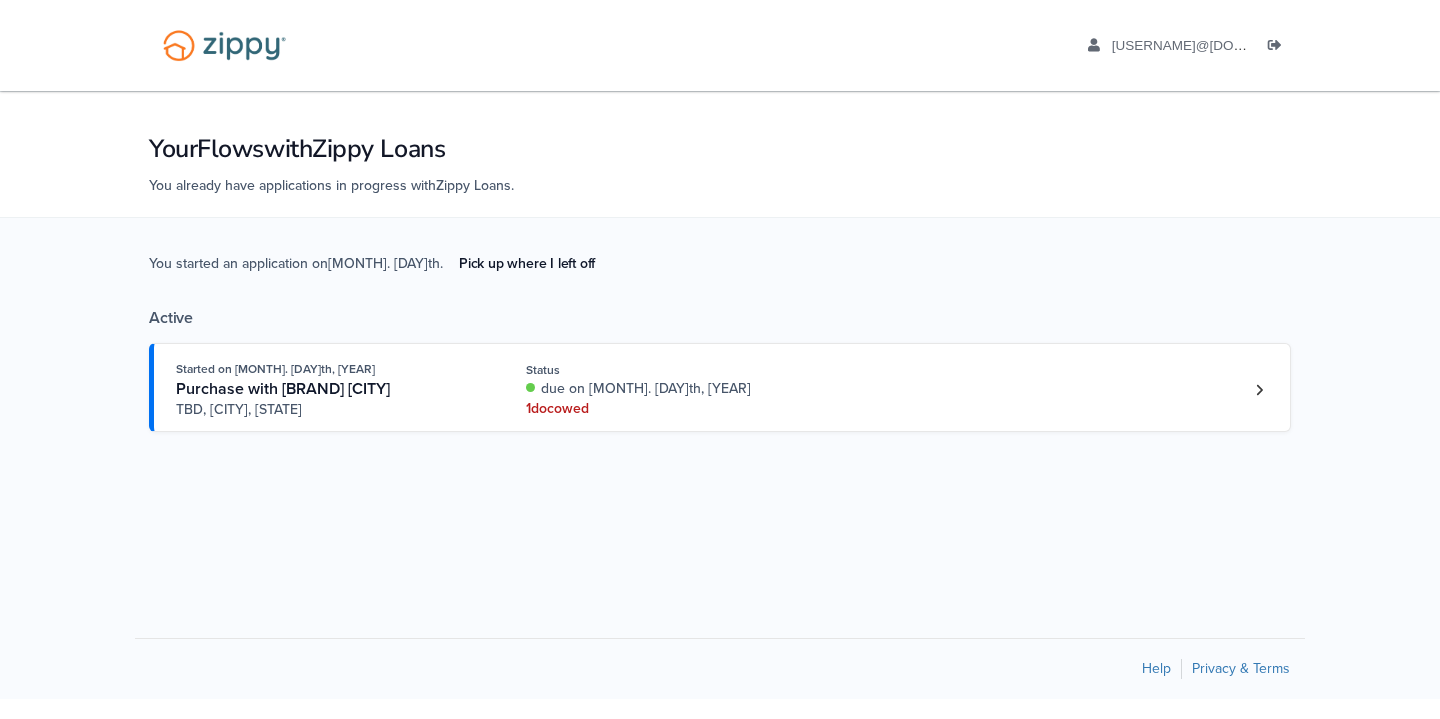 click on "1  doc  owed" at bounding box center [659, 409] 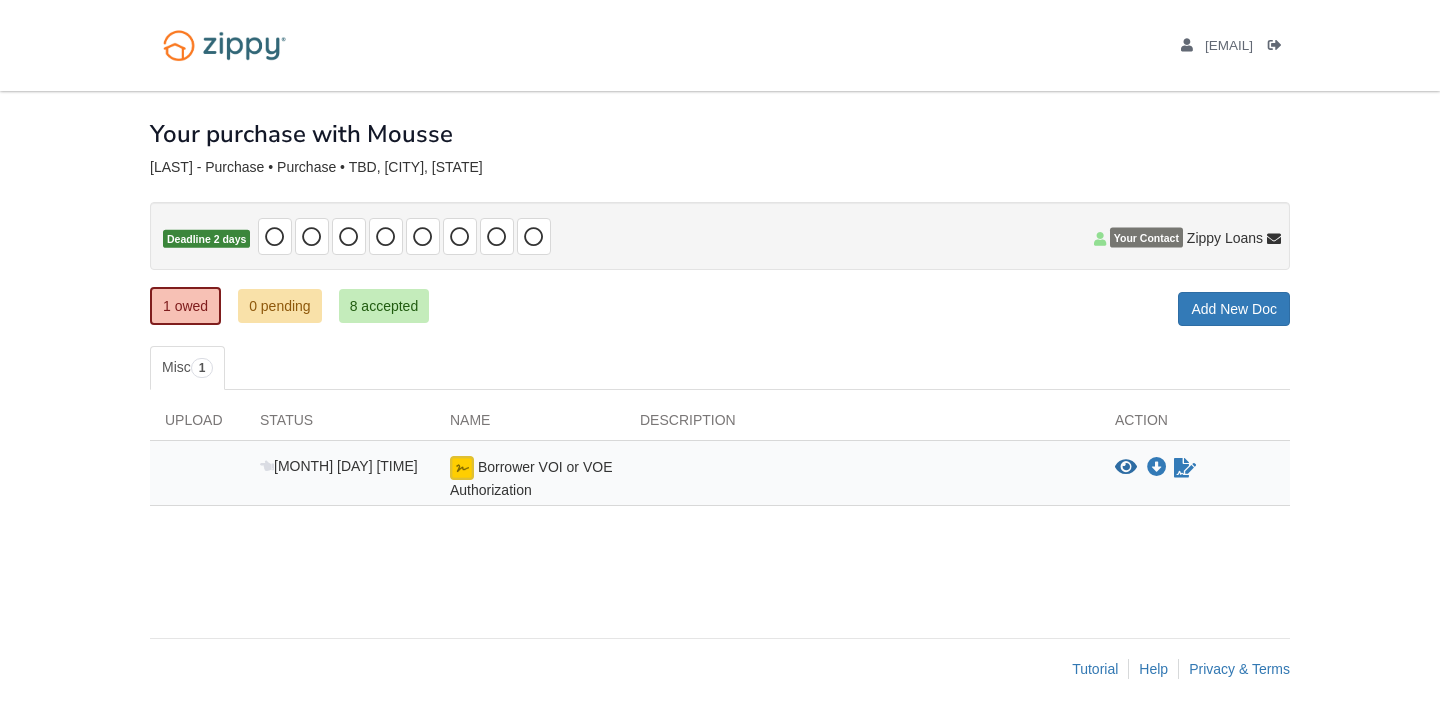 scroll, scrollTop: 0, scrollLeft: 0, axis: both 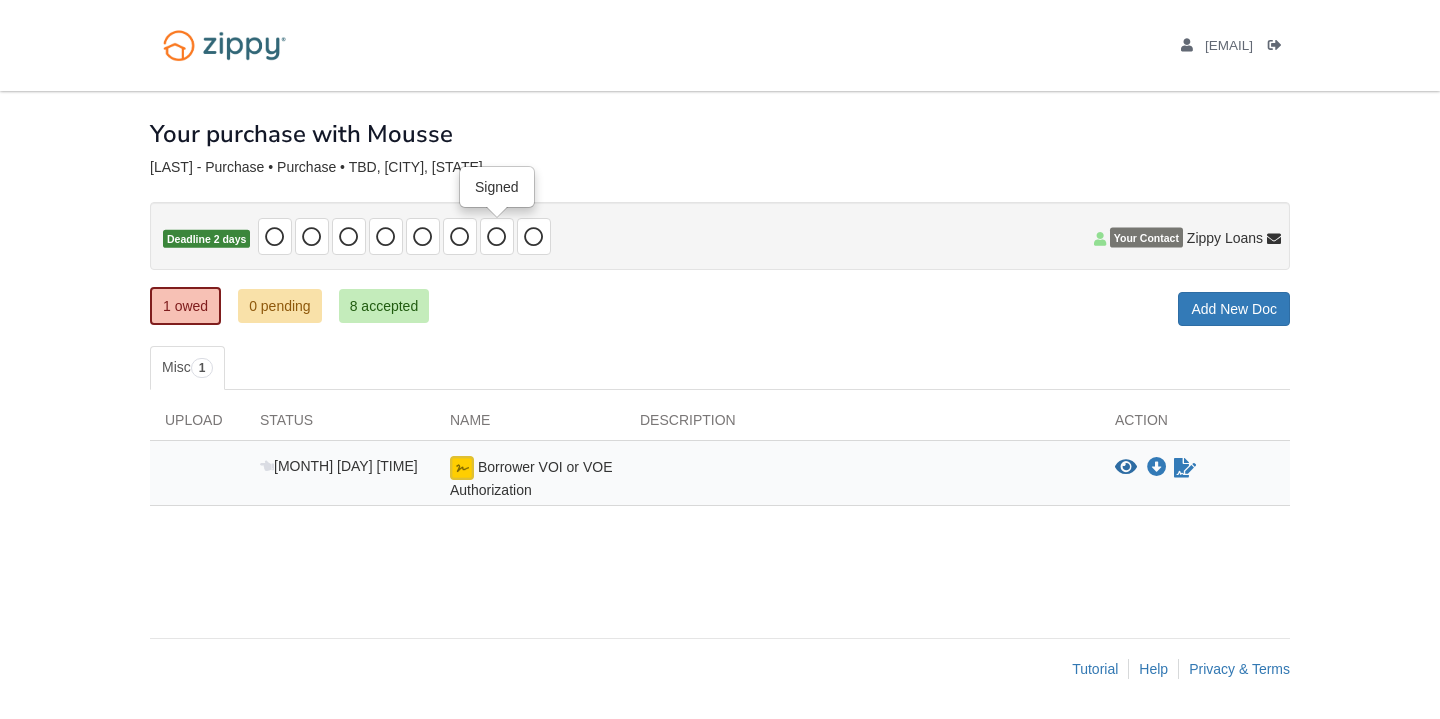 click at bounding box center (497, 237) 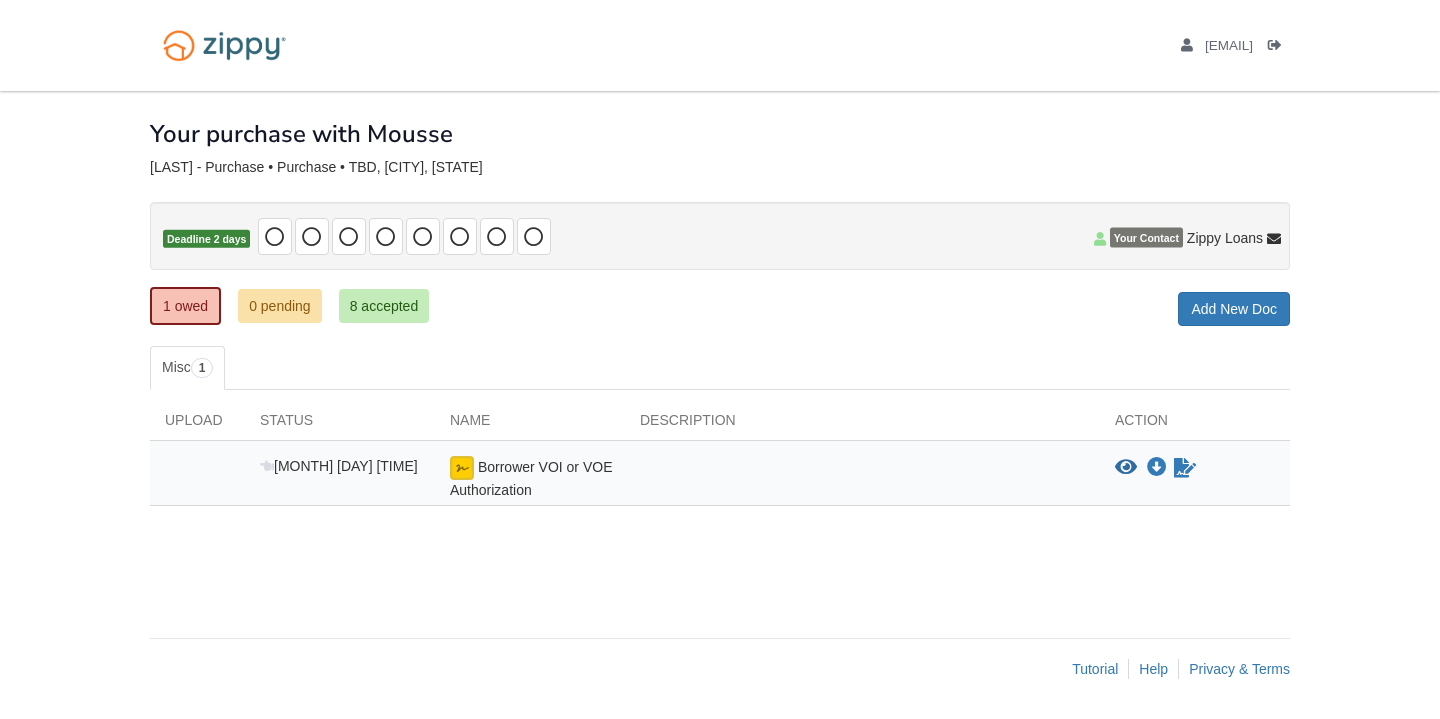 click on "Borrower VOI or VOE Authorization" at bounding box center (531, 478) 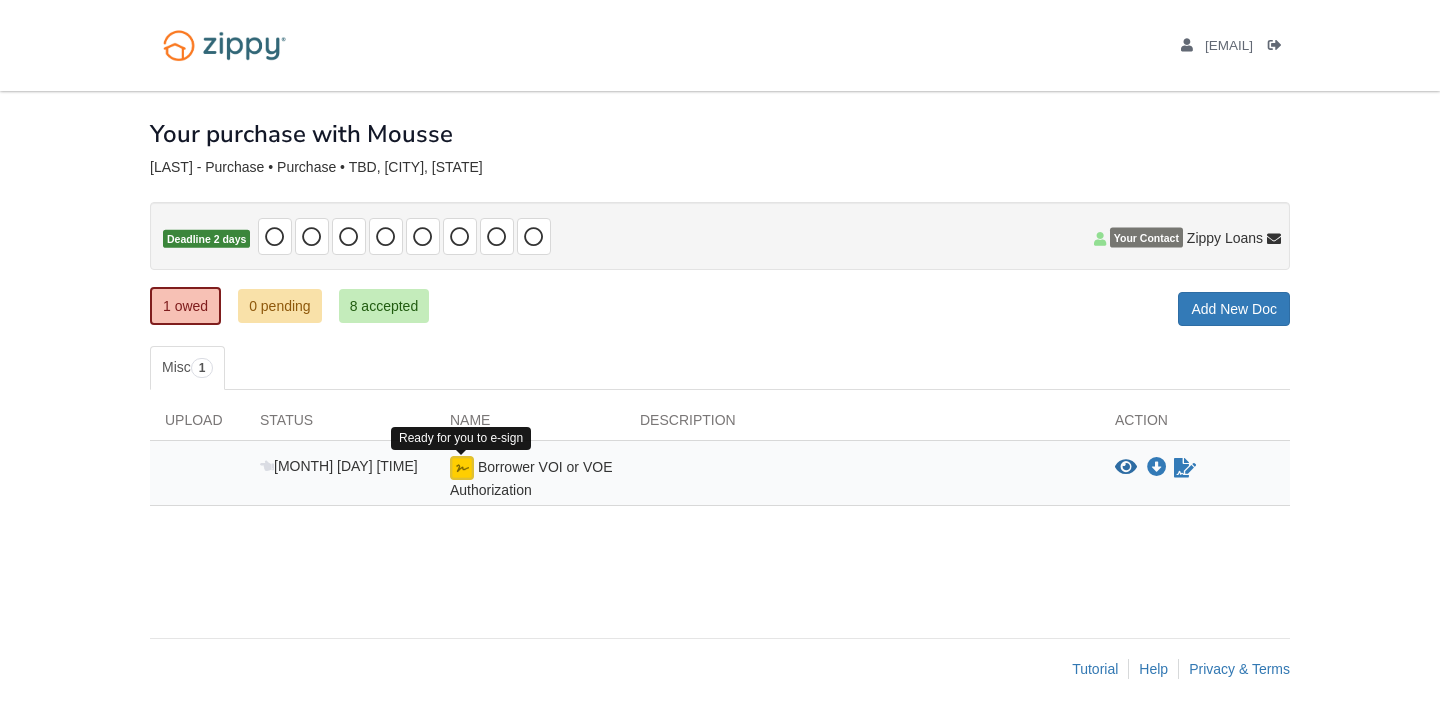 click at bounding box center [462, 468] 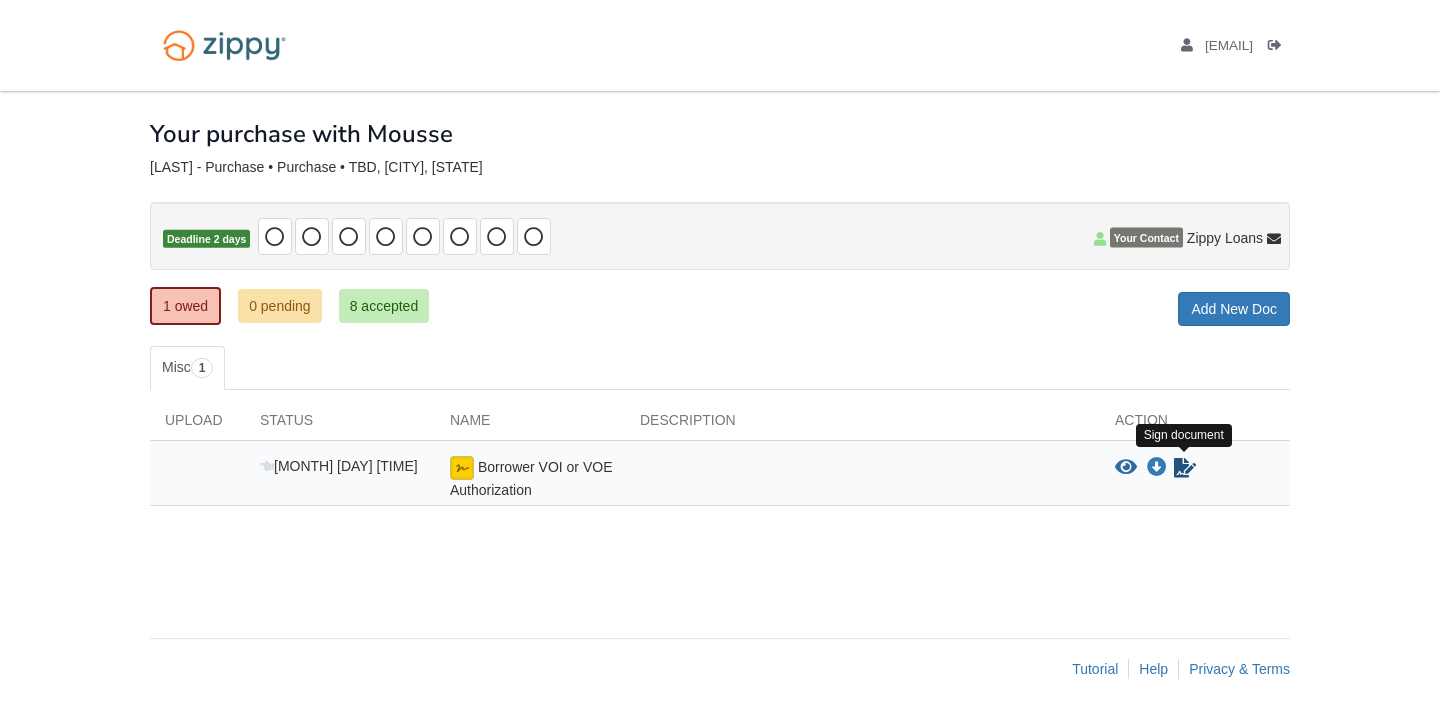 click at bounding box center (1185, 468) 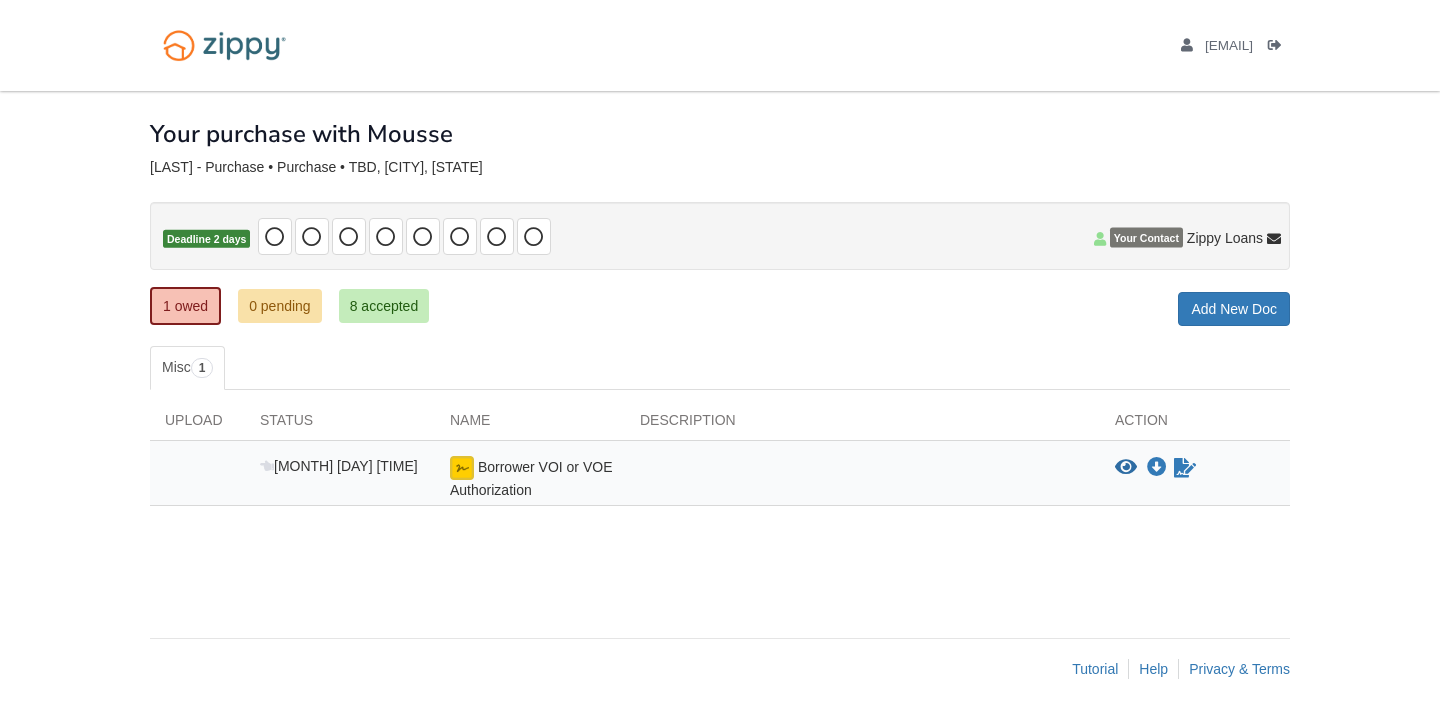 scroll, scrollTop: 0, scrollLeft: 0, axis: both 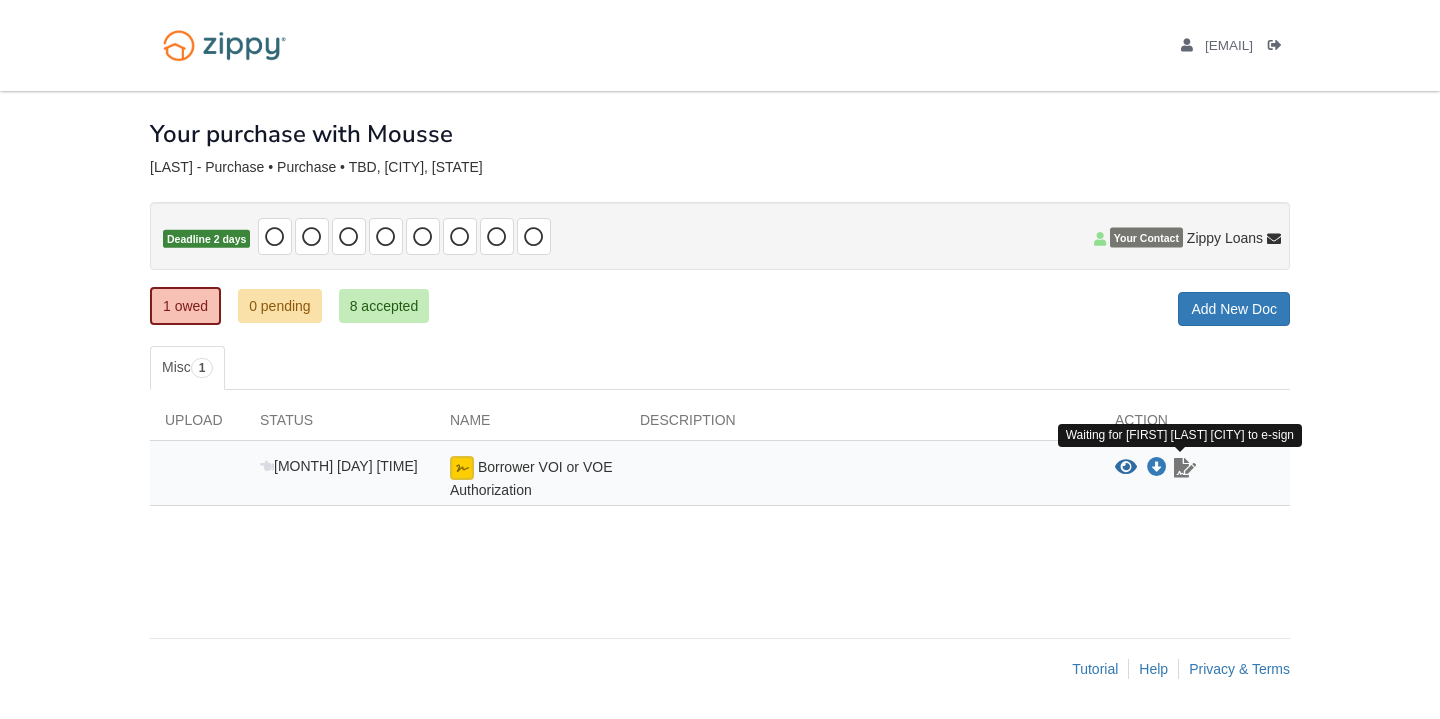 click at bounding box center [1185, 468] 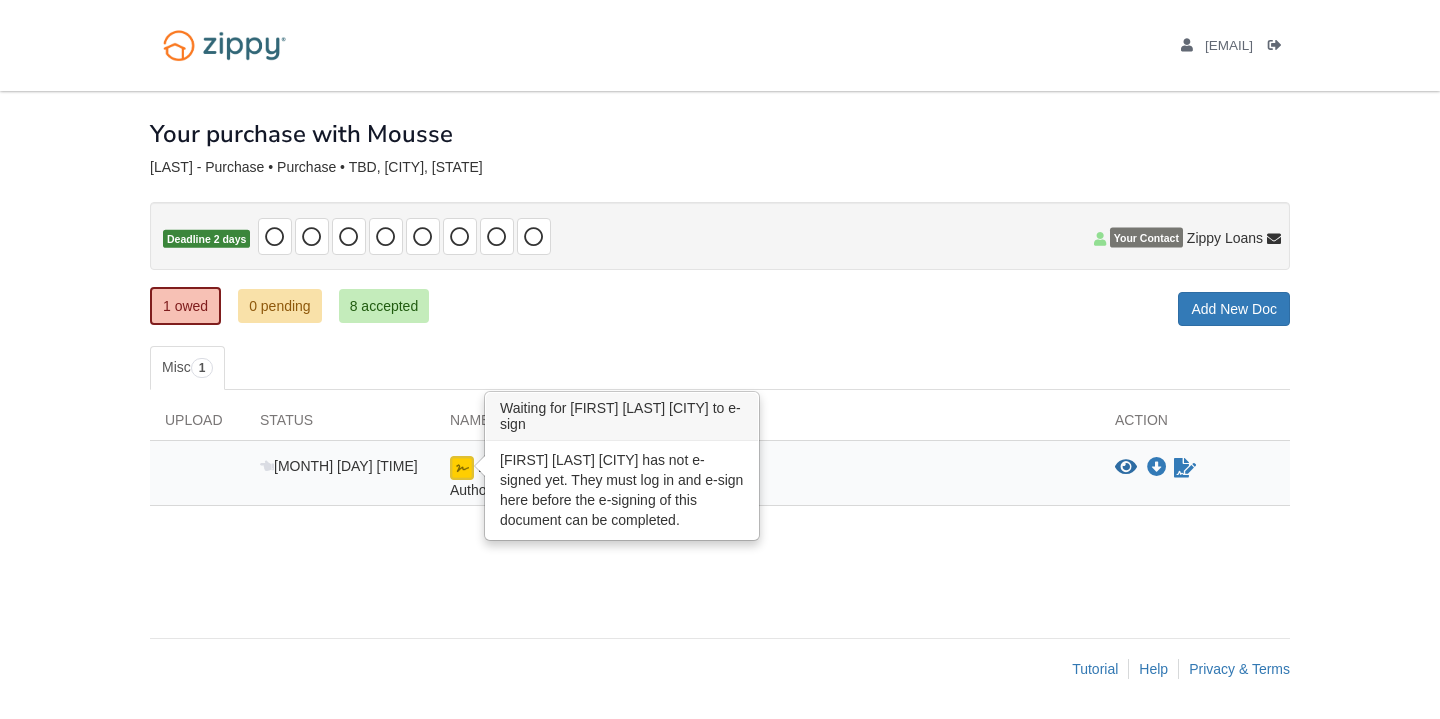 click at bounding box center [462, 468] 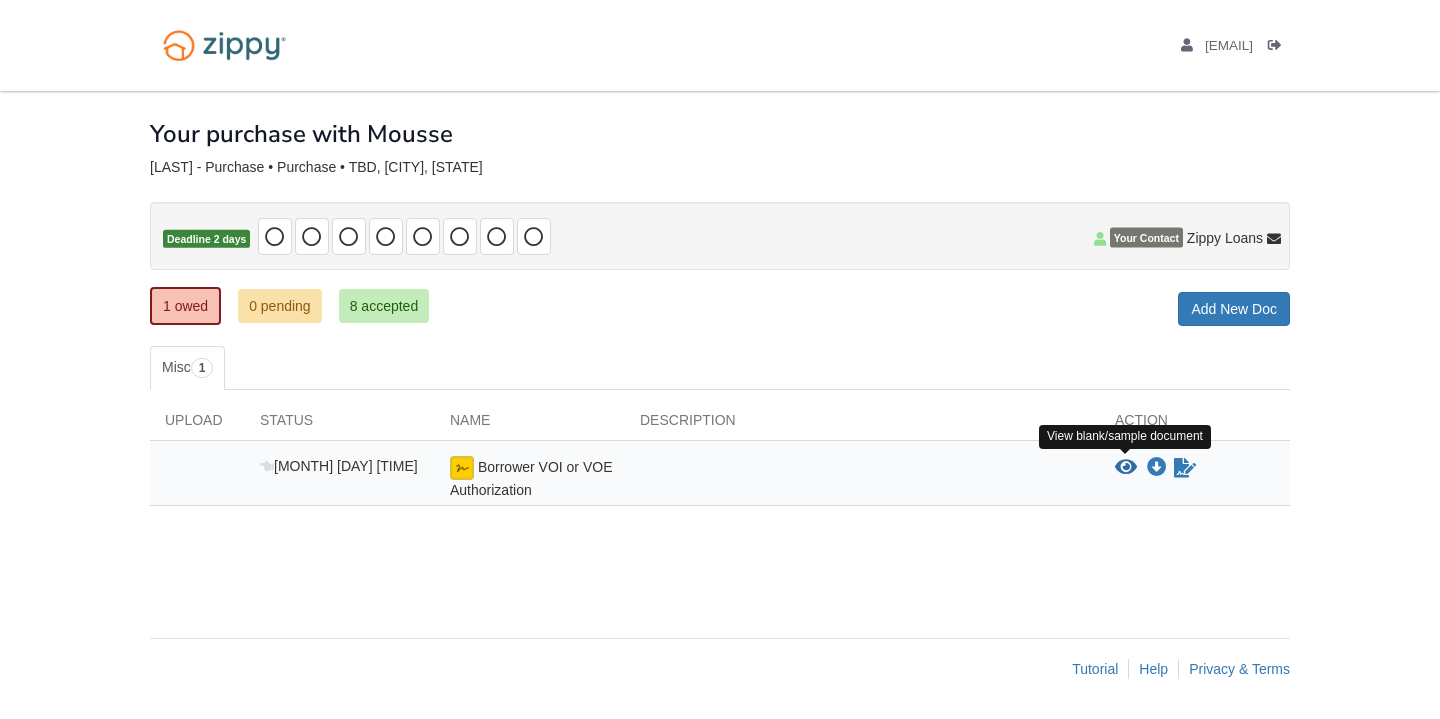 click at bounding box center (1126, 468) 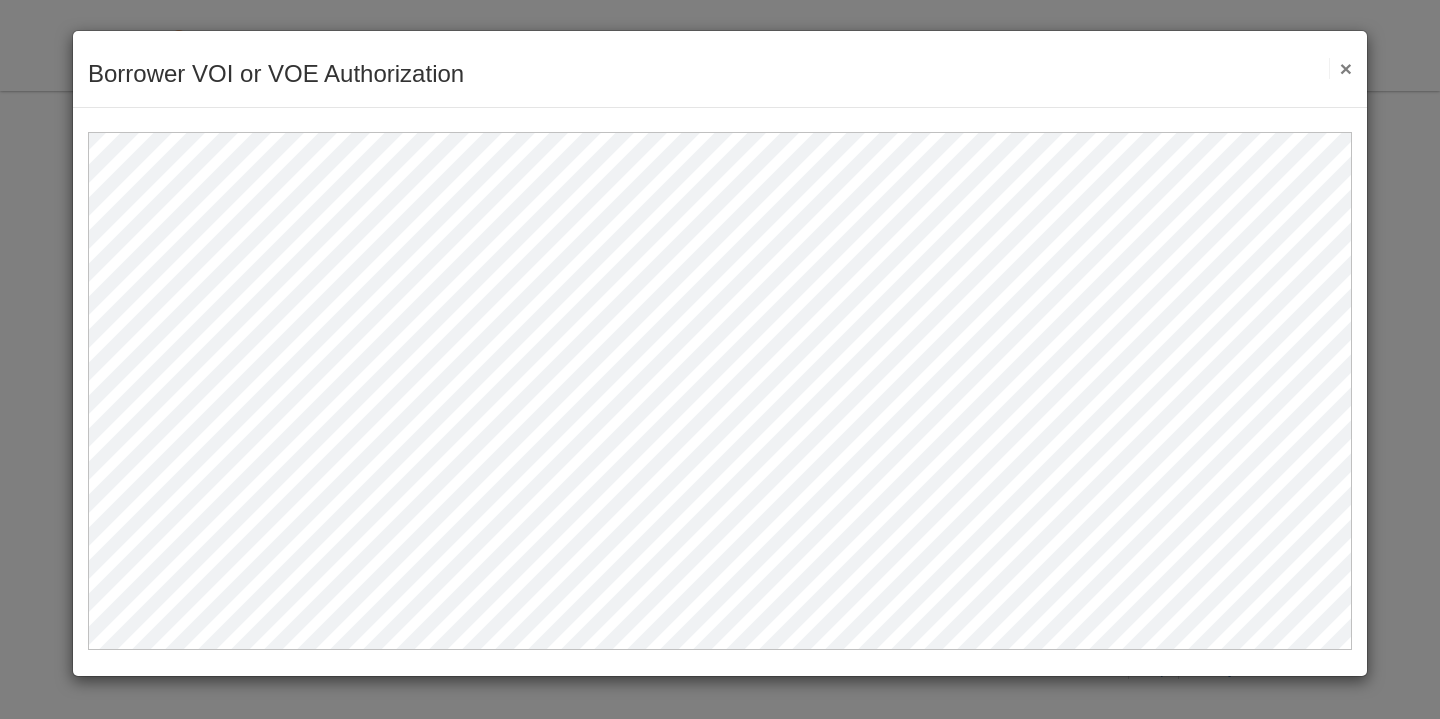 scroll, scrollTop: 0, scrollLeft: 0, axis: both 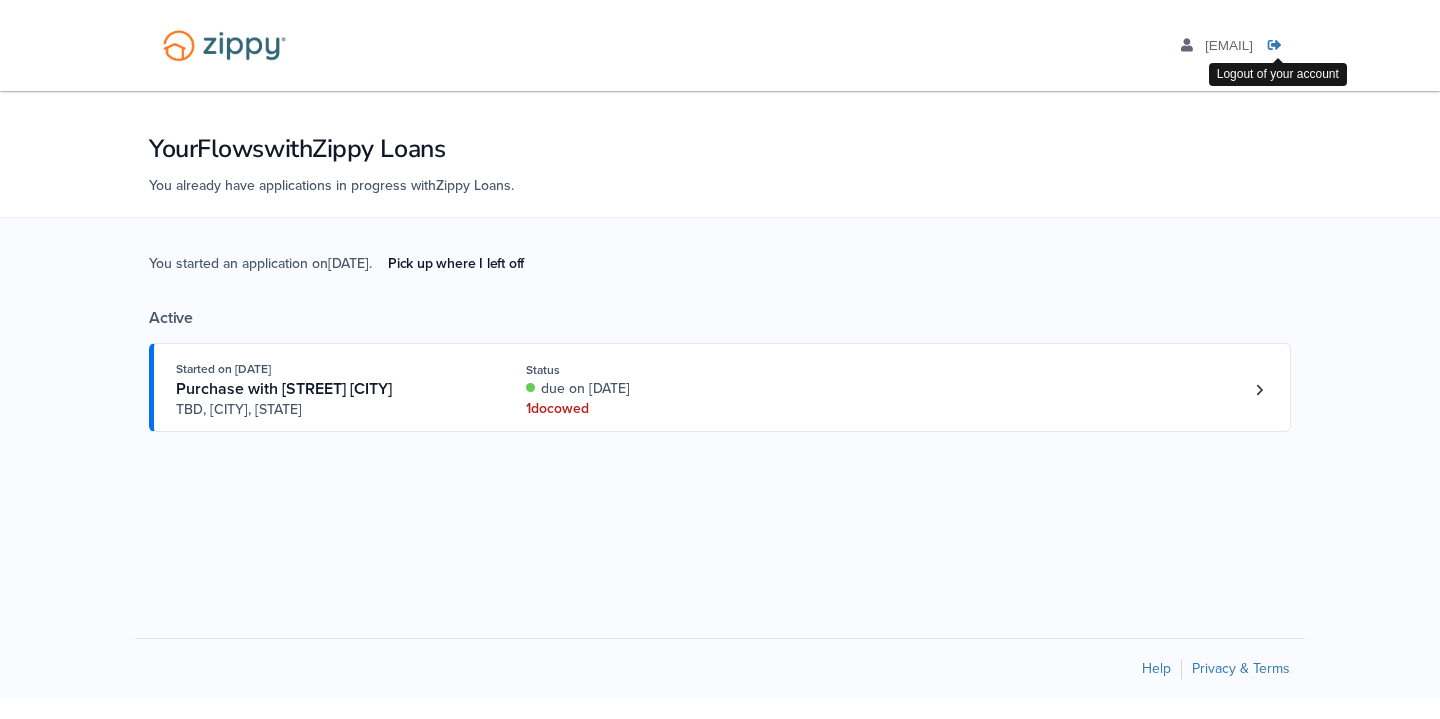 click at bounding box center (1275, 46) 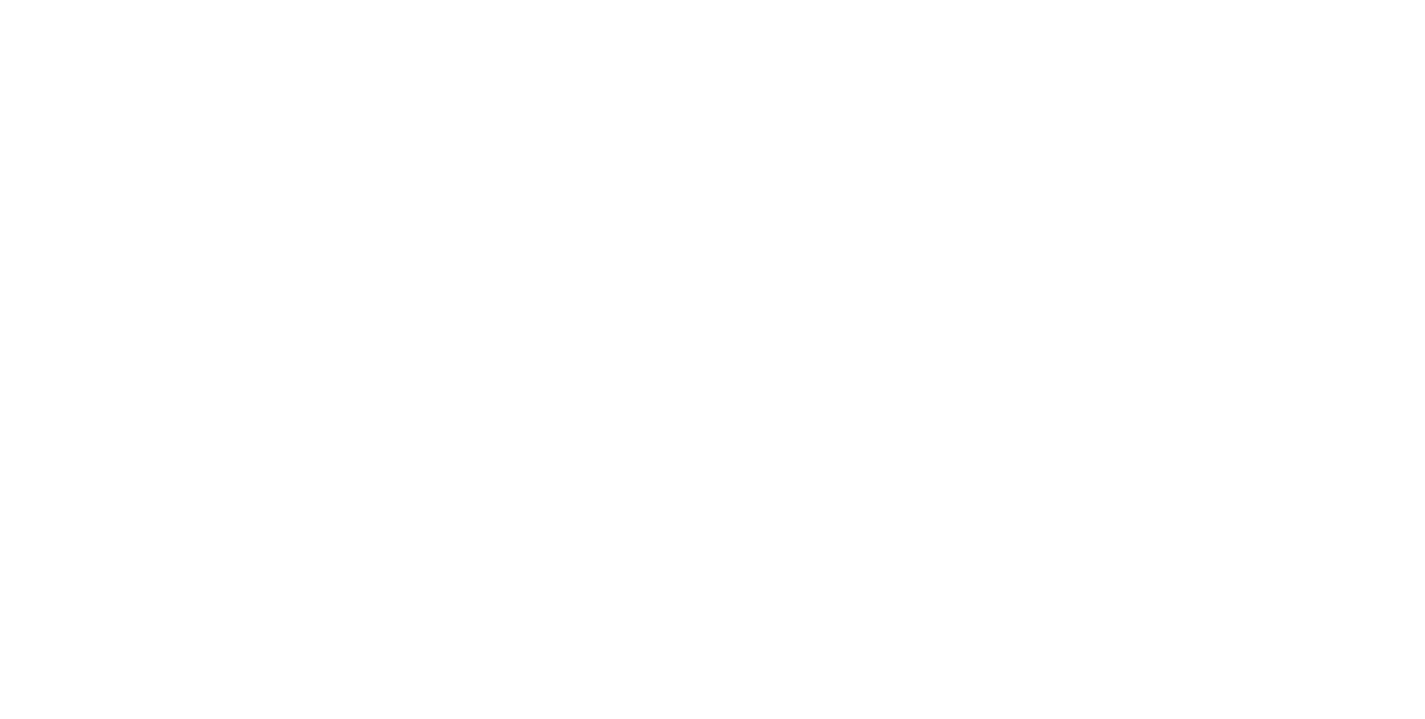 scroll, scrollTop: 0, scrollLeft: 0, axis: both 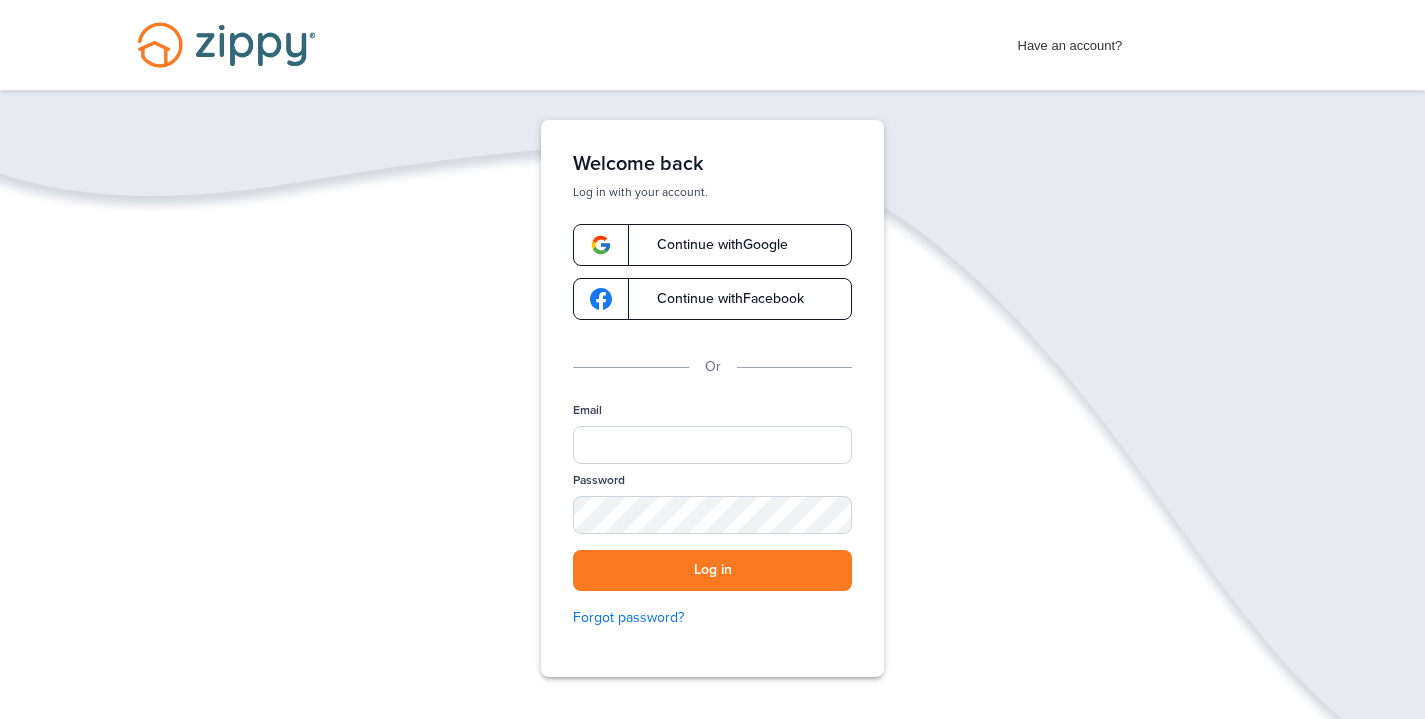 click on "Continue with  Google" at bounding box center [712, 245] 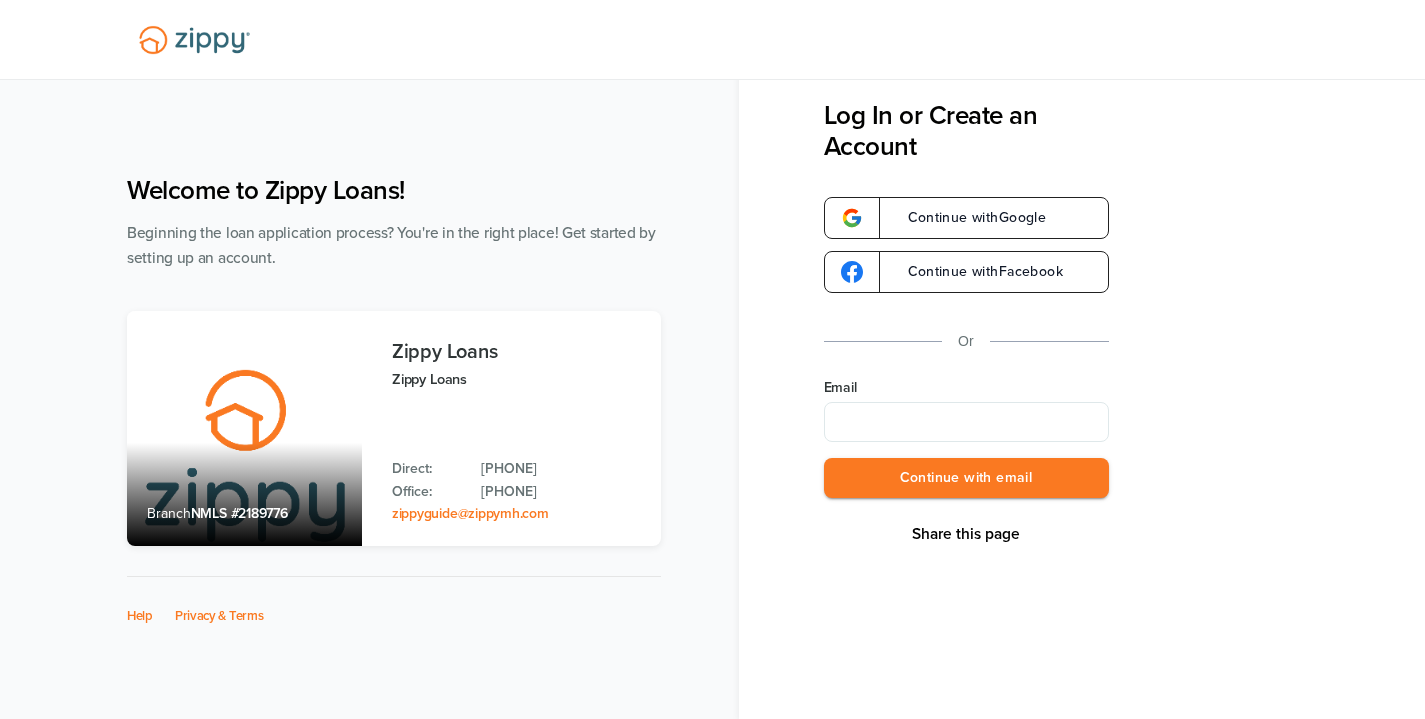 scroll, scrollTop: 0, scrollLeft: 0, axis: both 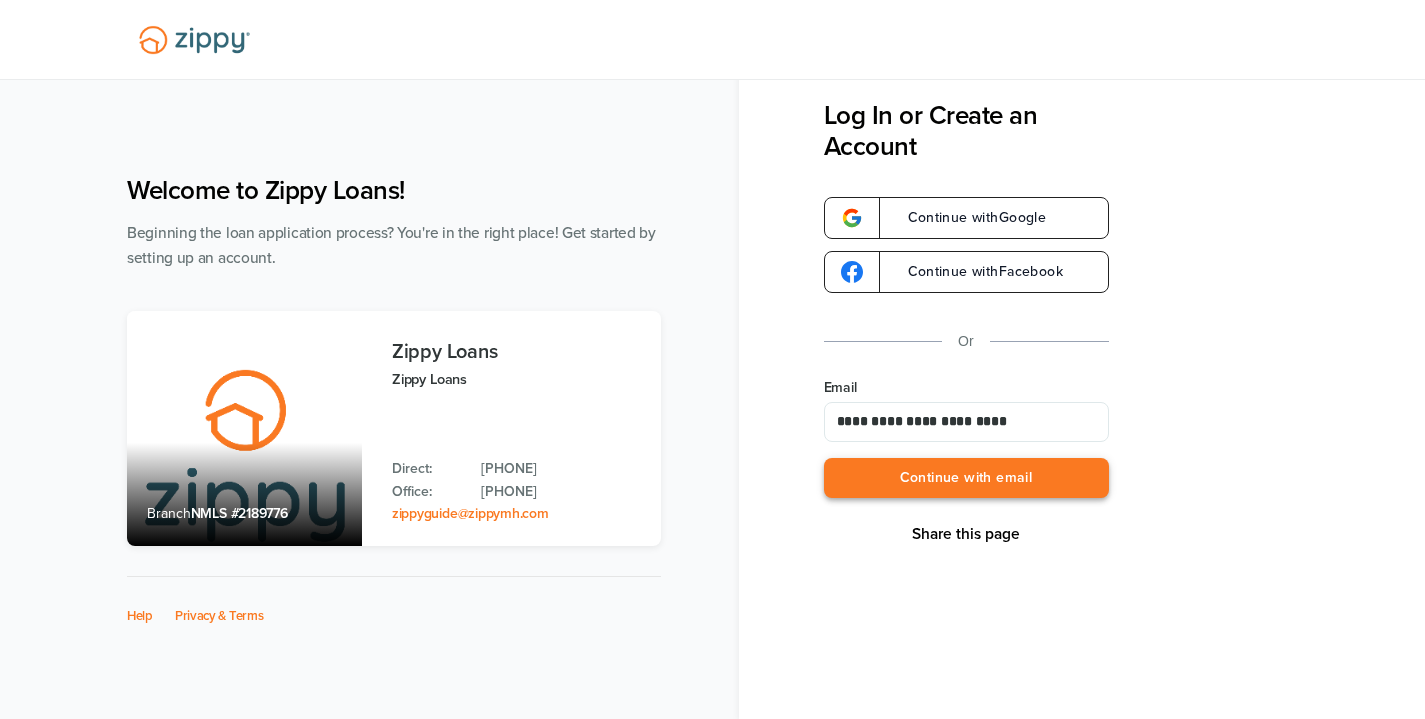 type on "**********" 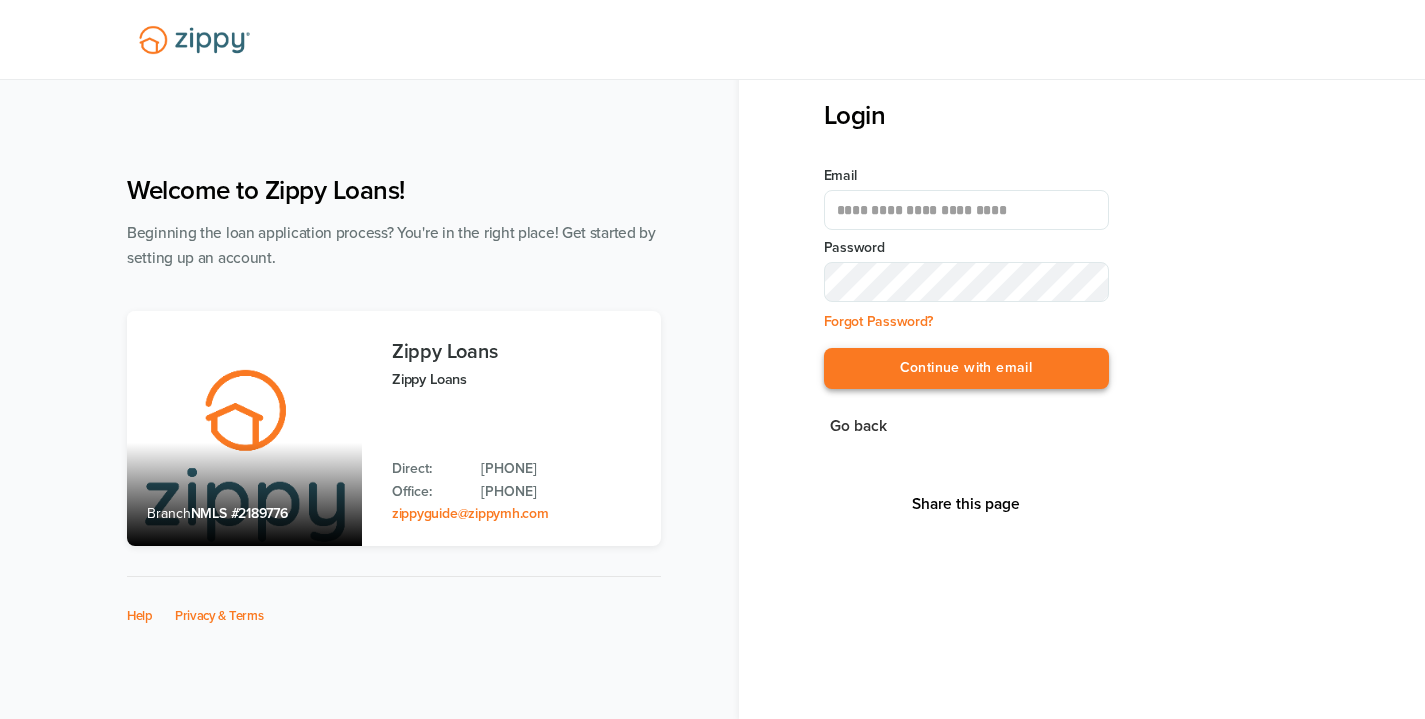 click on "Continue with email" at bounding box center (966, 368) 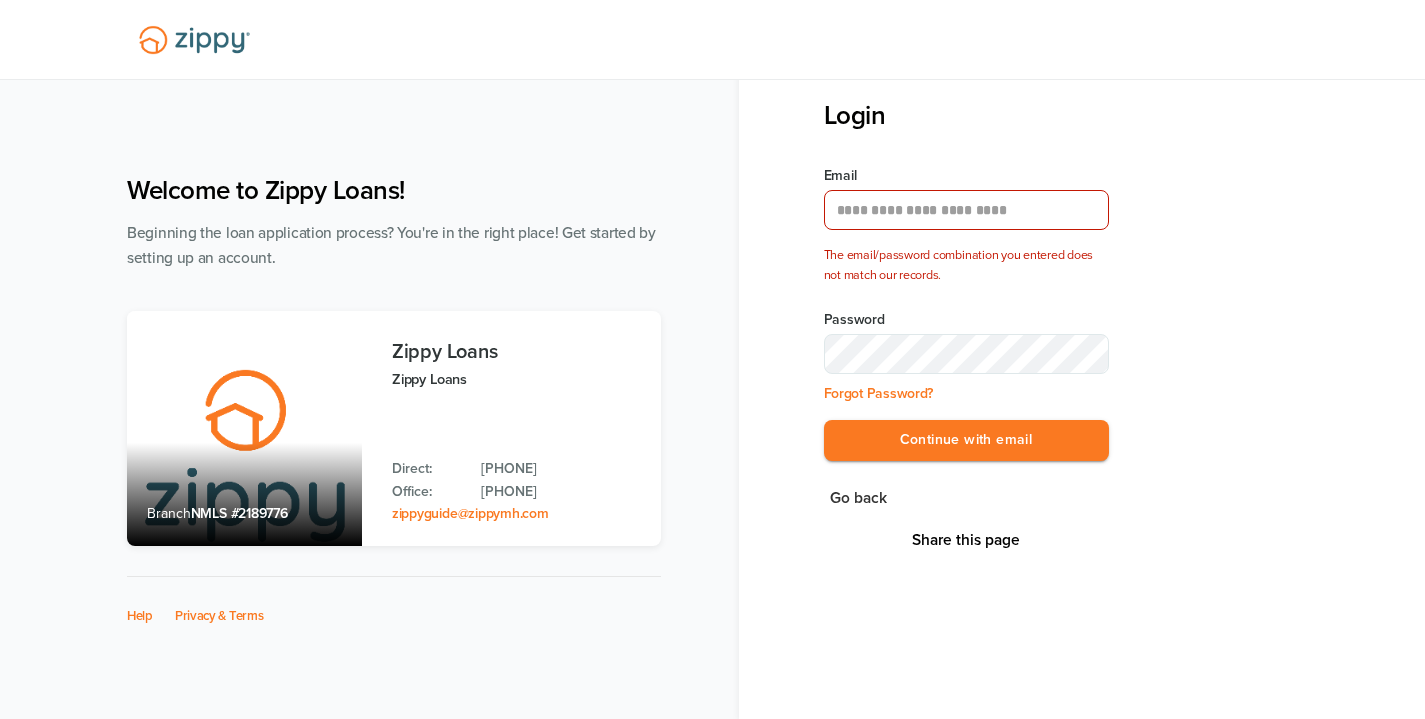 click on "**********" at bounding box center [966, 325] 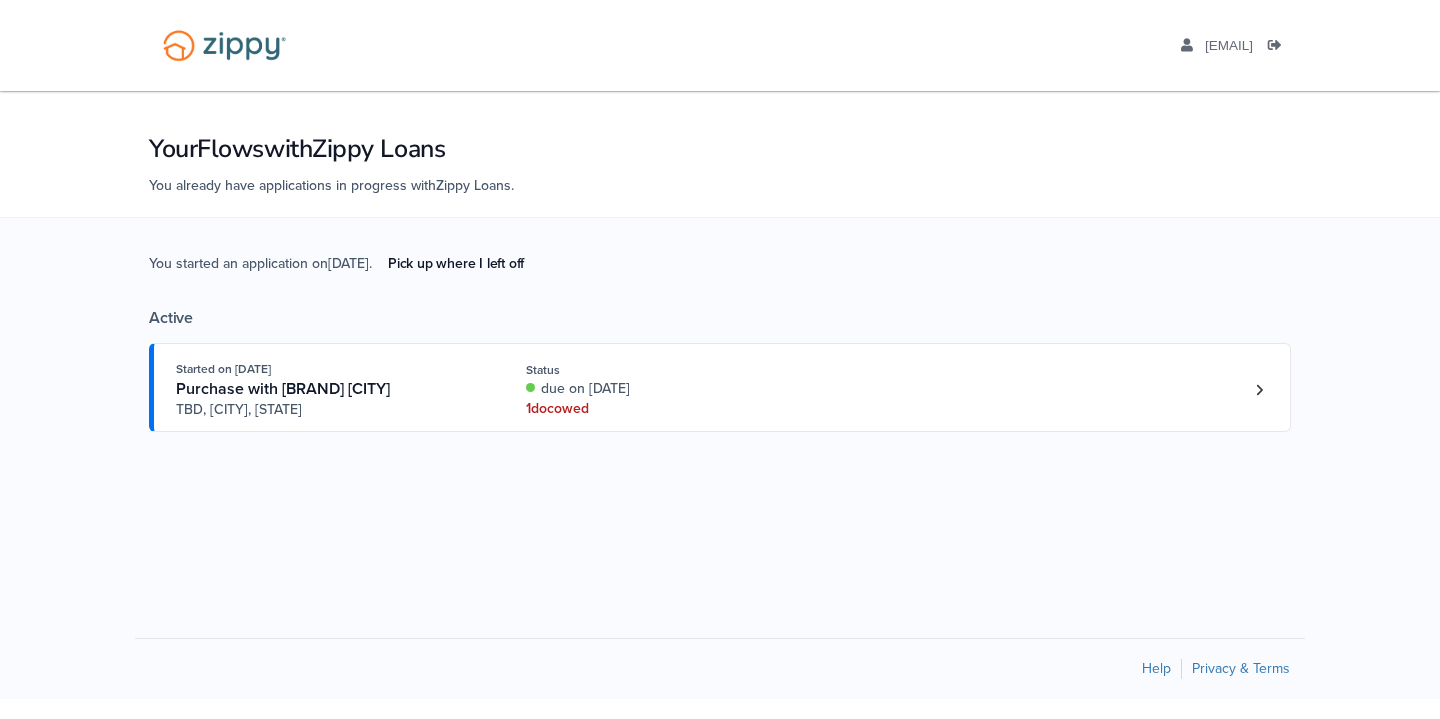 scroll, scrollTop: 0, scrollLeft: 0, axis: both 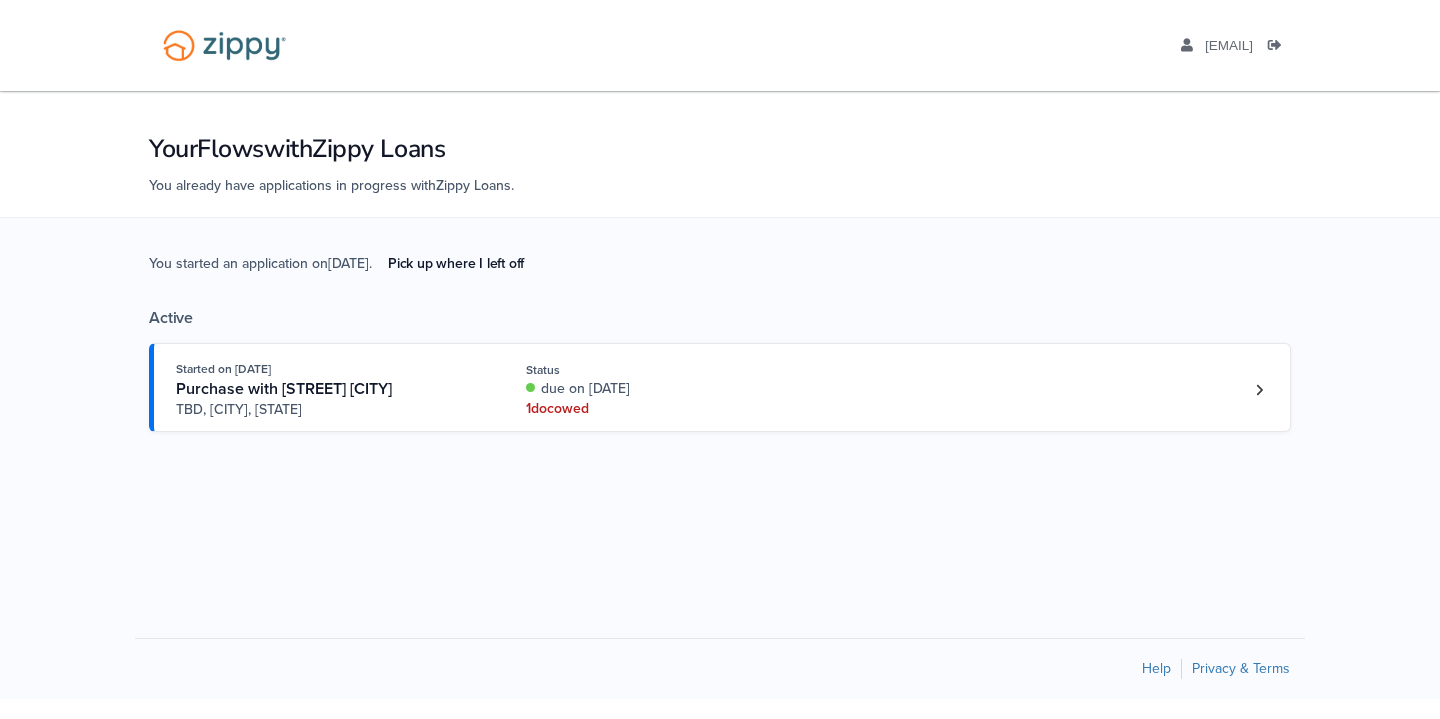 click on "Status" at bounding box center [659, 370] 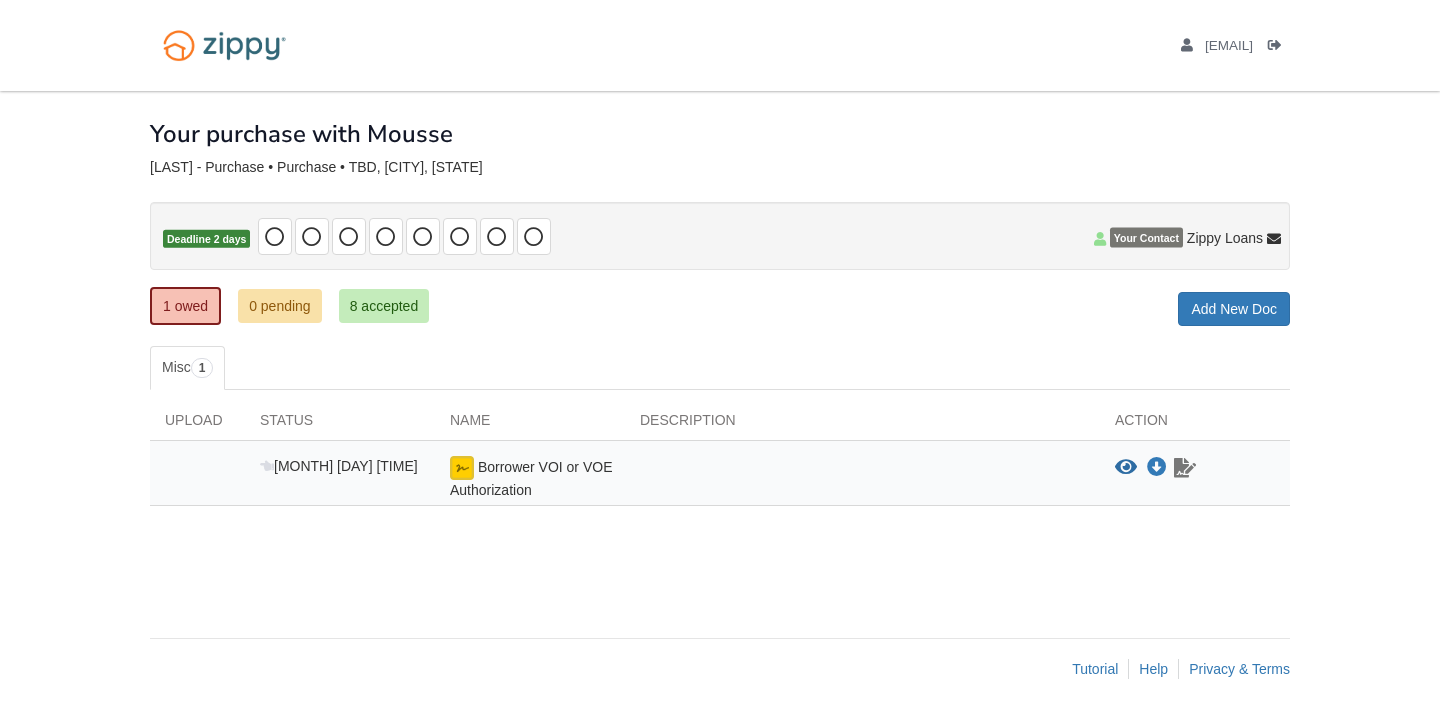 scroll, scrollTop: 0, scrollLeft: 0, axis: both 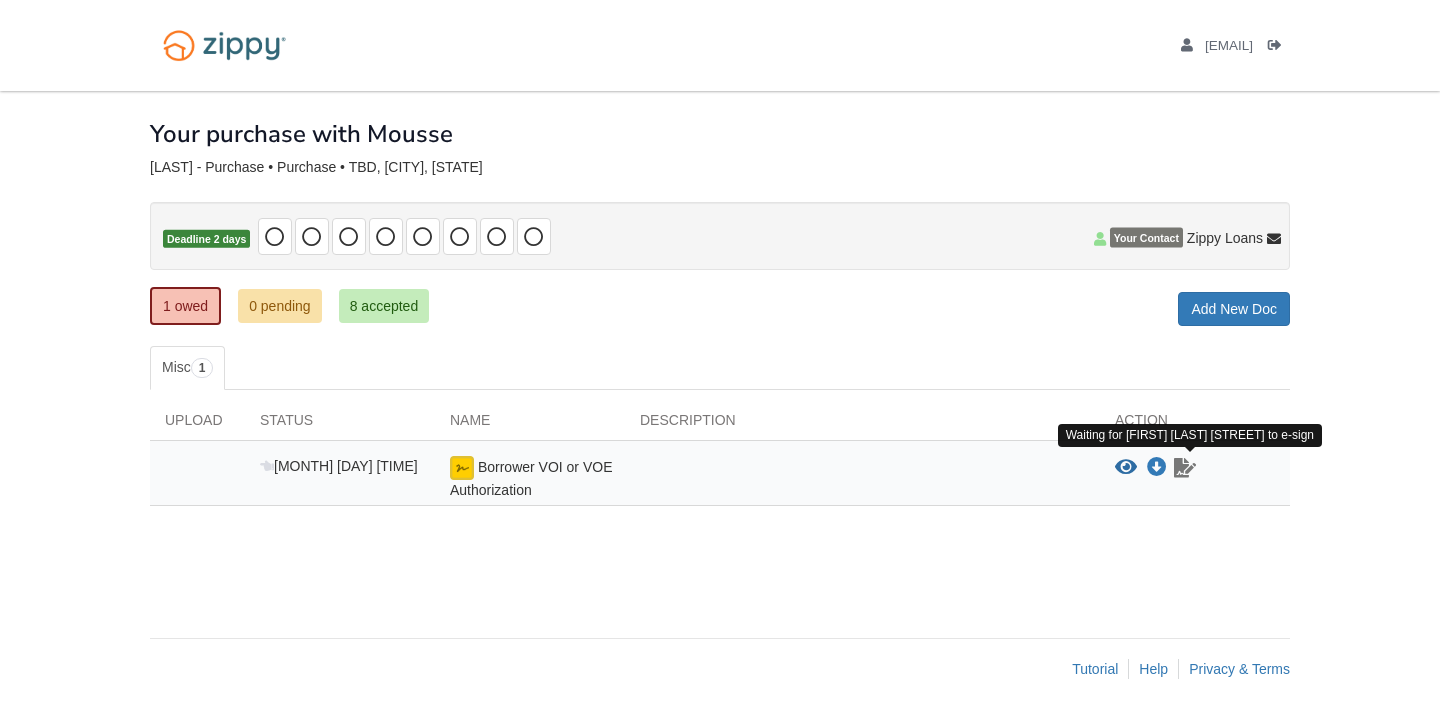 click at bounding box center [1185, 468] 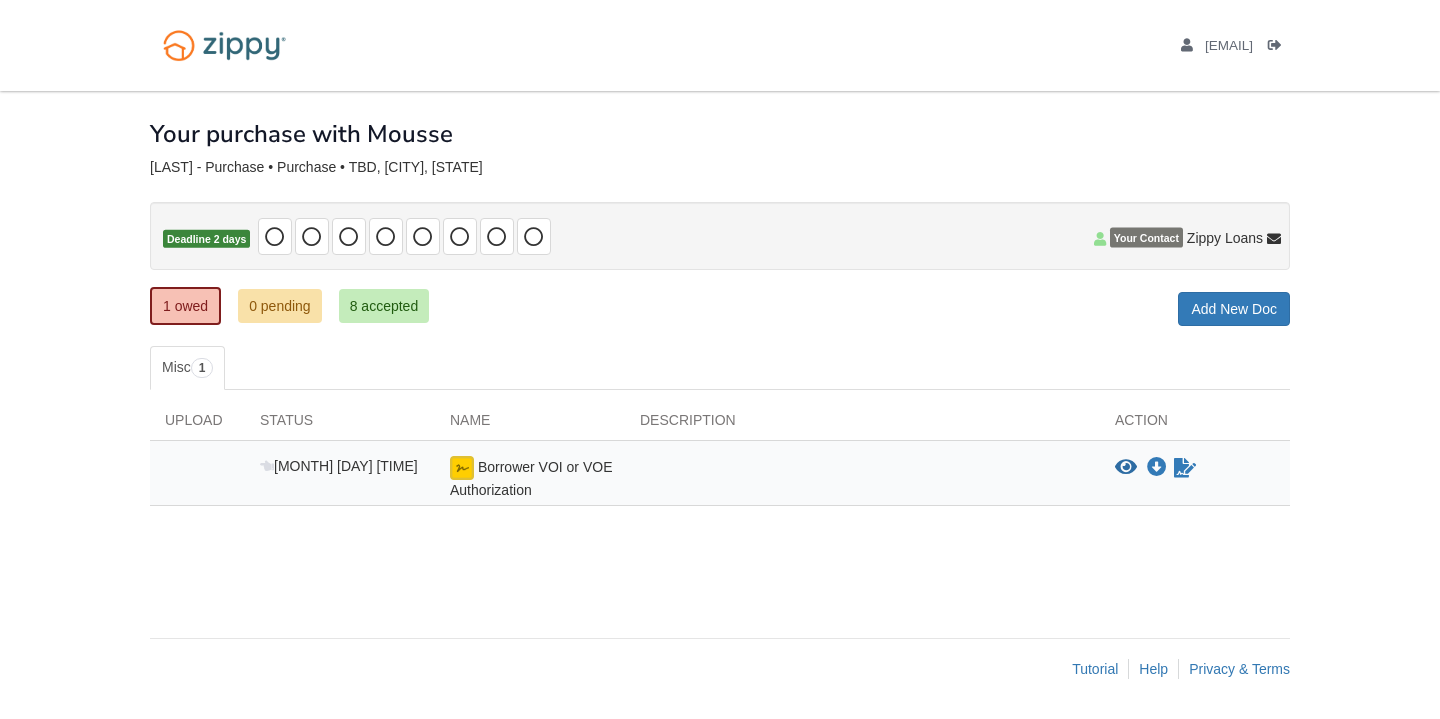click on "0 pending" at bounding box center (280, 306) 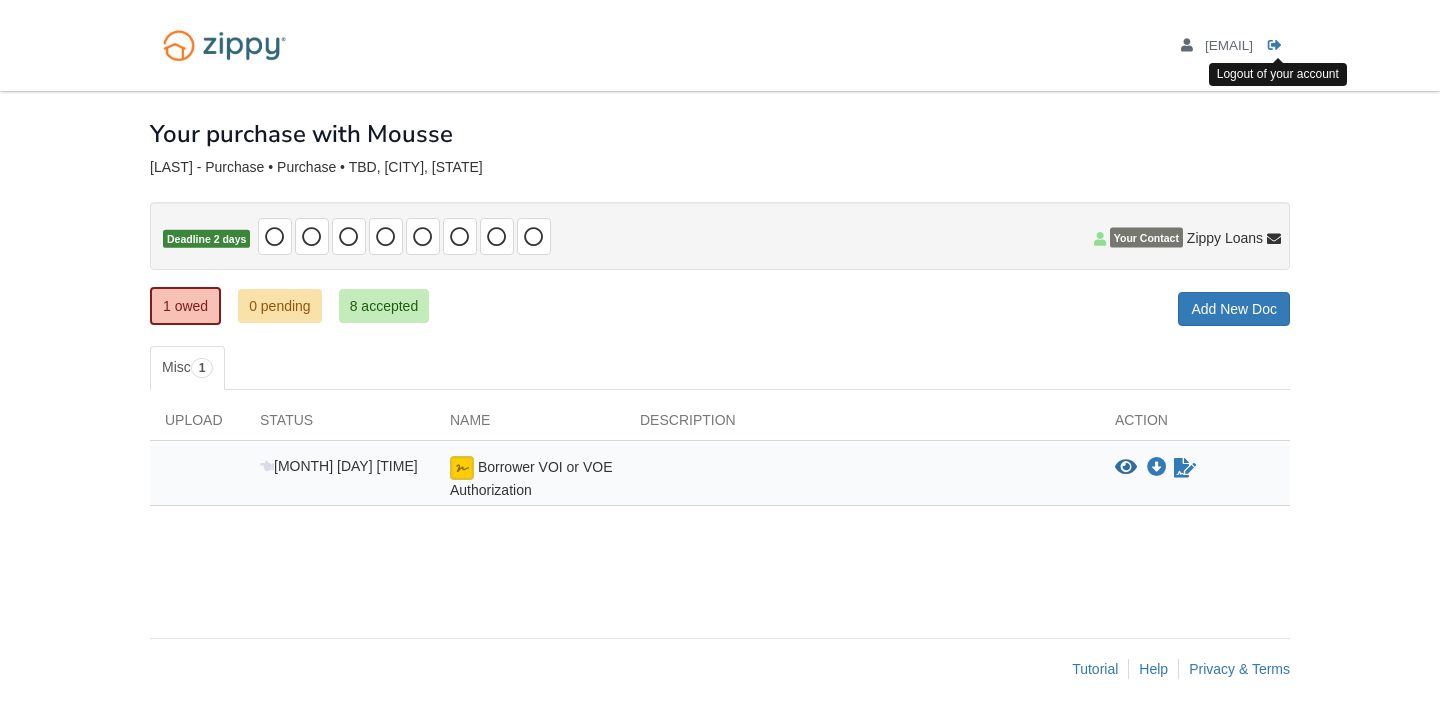 click at bounding box center [1275, 46] 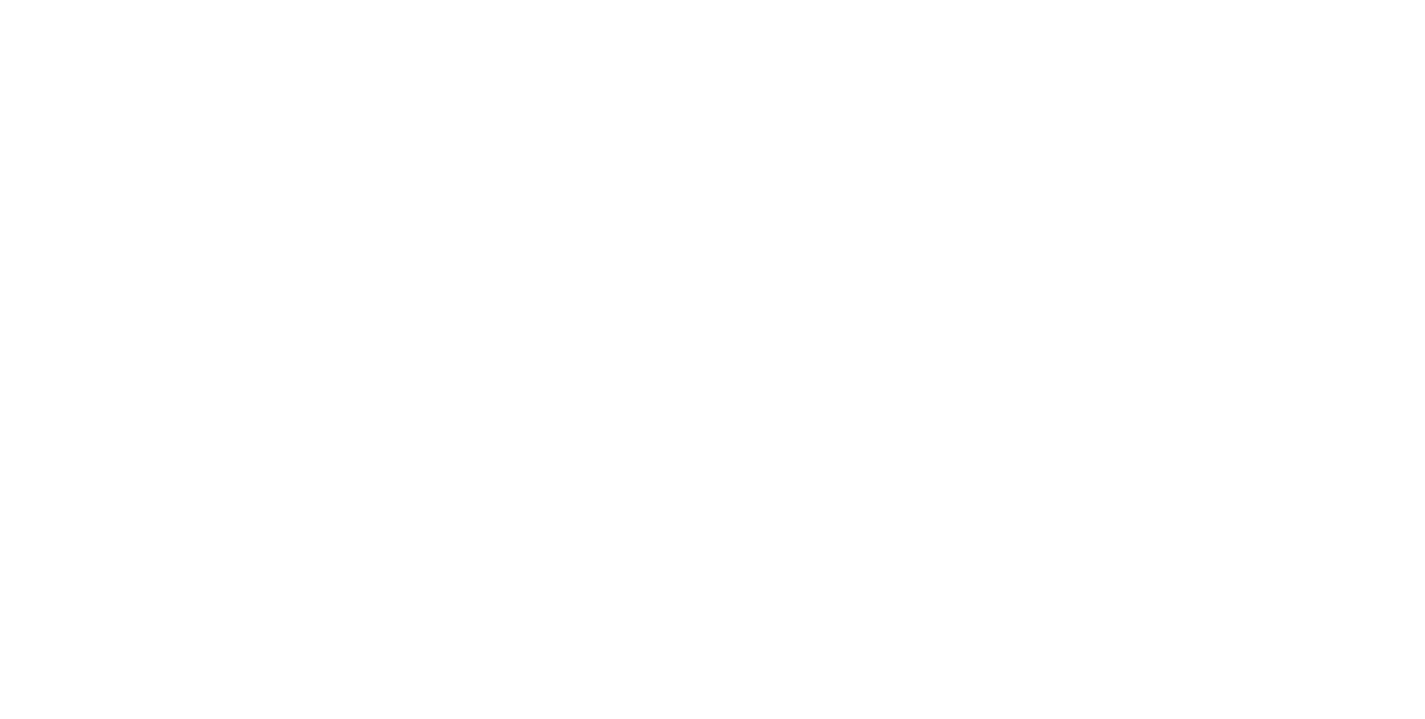 scroll, scrollTop: 0, scrollLeft: 0, axis: both 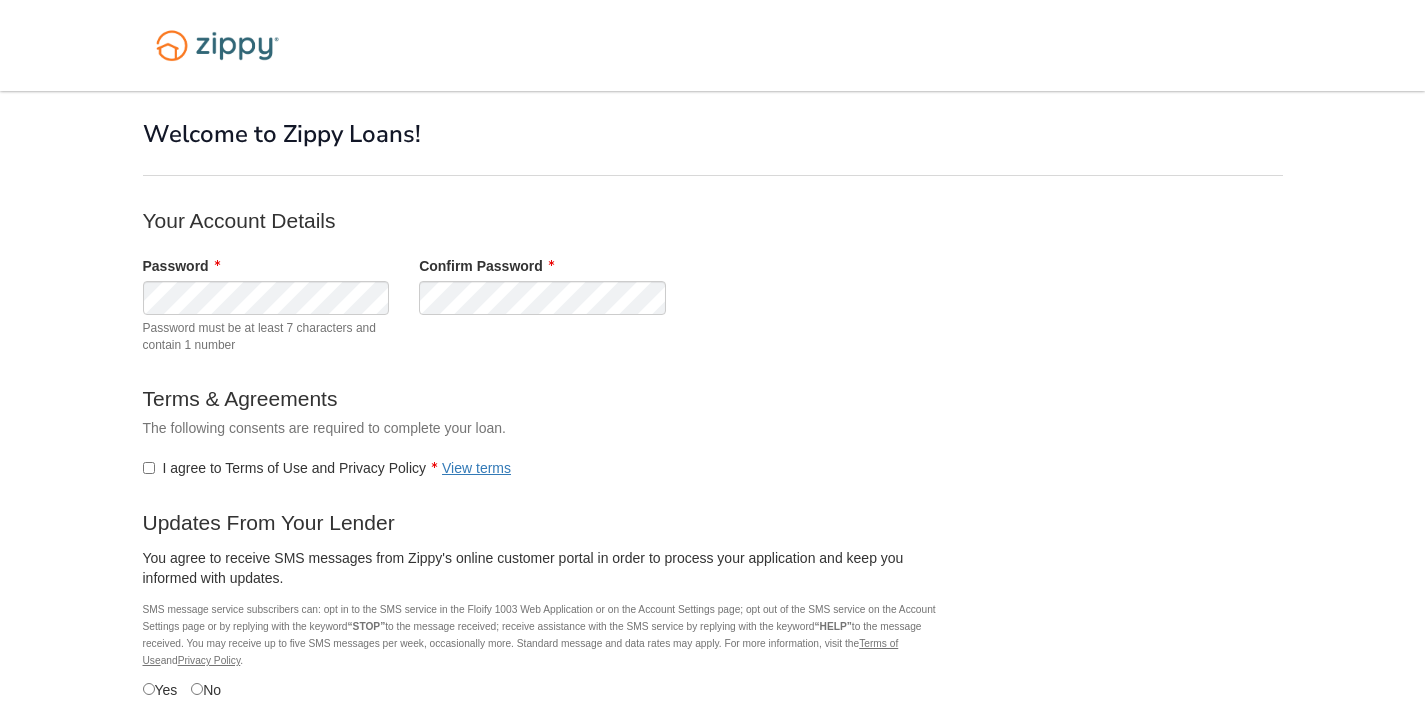 click on "Your Account Details
Password
Password must be  at least 7 characters and contain 1 number
Confirm Password
Terms & Agreements
The following consents are required to complete your loan.
I agree to Terms of Use and Privacy Policy View terms
Updates From Your Lender
You agree to receive SMS messages from Zippy's online customer portal  in order to process your application and keep you informed with updates.
SMS message service
subscribers can: opt in to the SMS service in the Floify 1003 Web Application or
on the Account Settings page; opt out of the SMS service on the Account Settings
page or by replying with the keyword   and
." at bounding box center (543, 487) 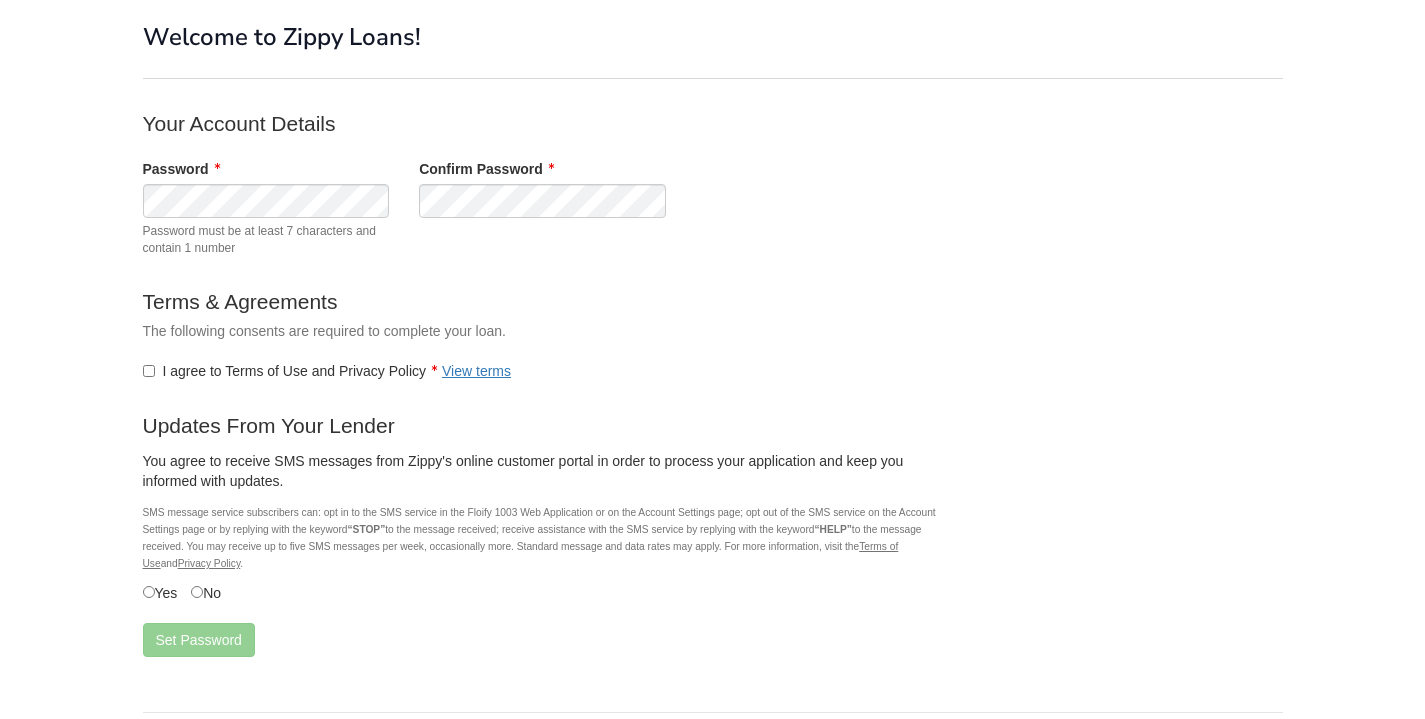scroll, scrollTop: 177, scrollLeft: 0, axis: vertical 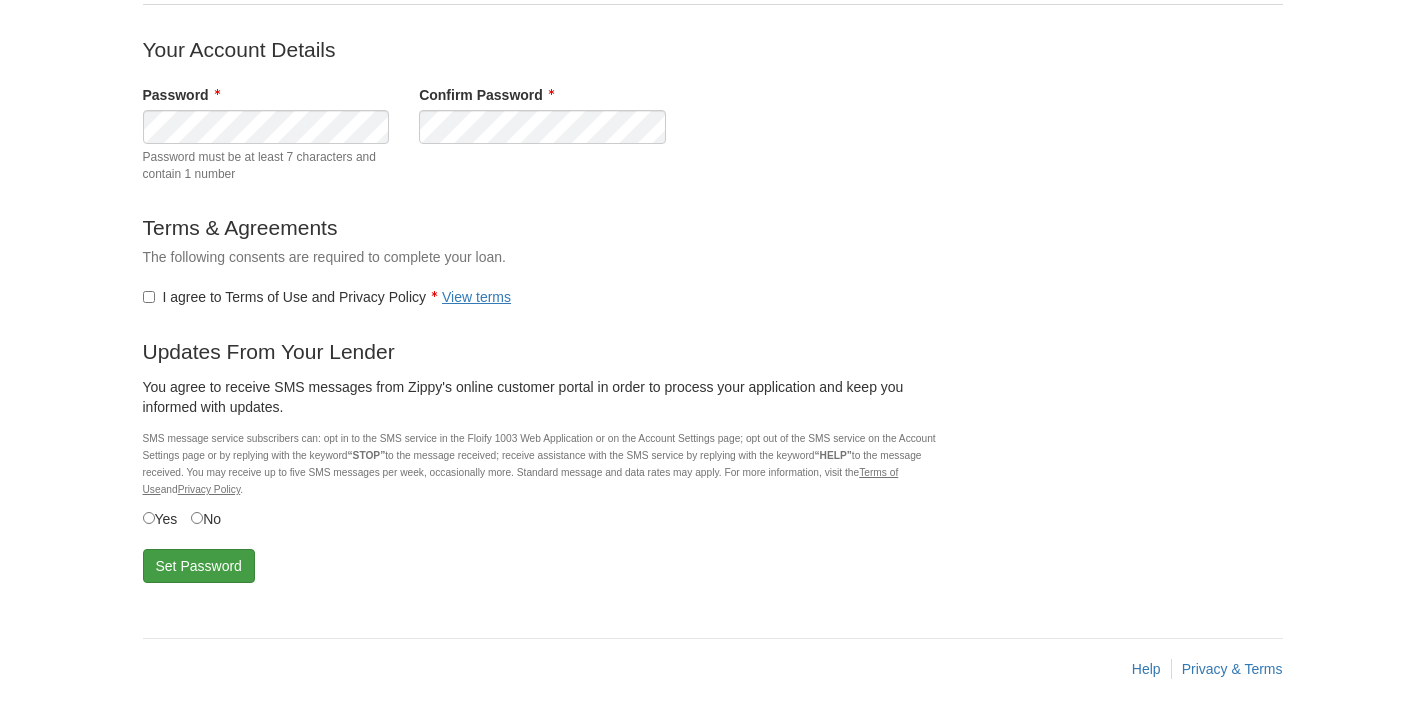 click on "Set Password" at bounding box center (199, 566) 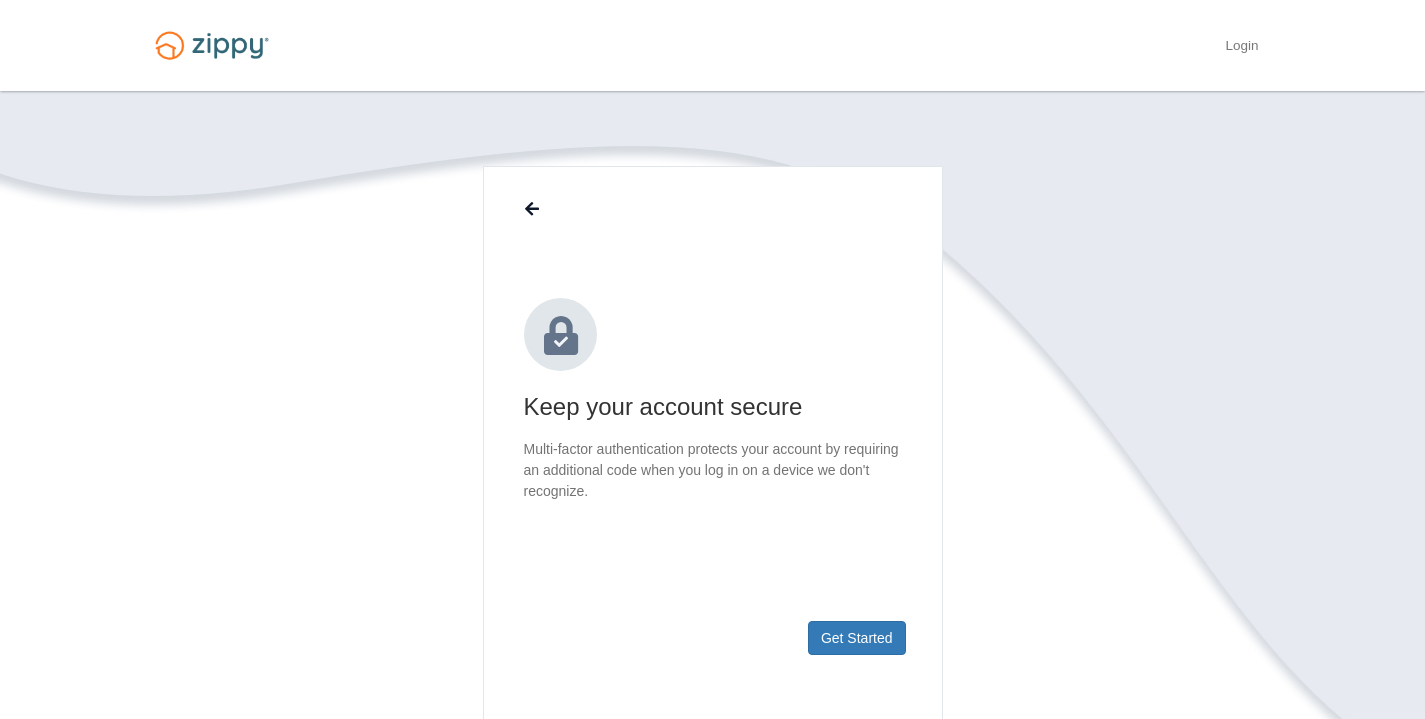 scroll, scrollTop: 0, scrollLeft: 0, axis: both 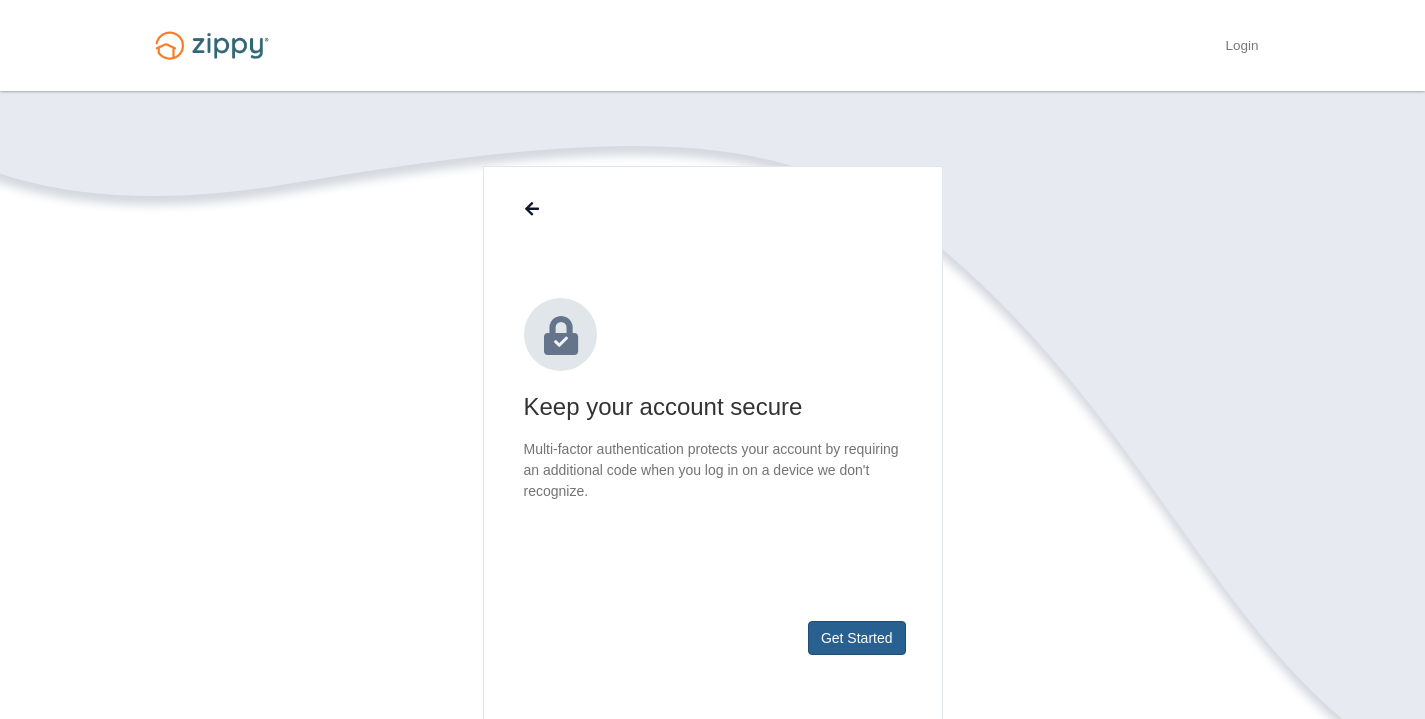click on "Get Started" at bounding box center [857, 638] 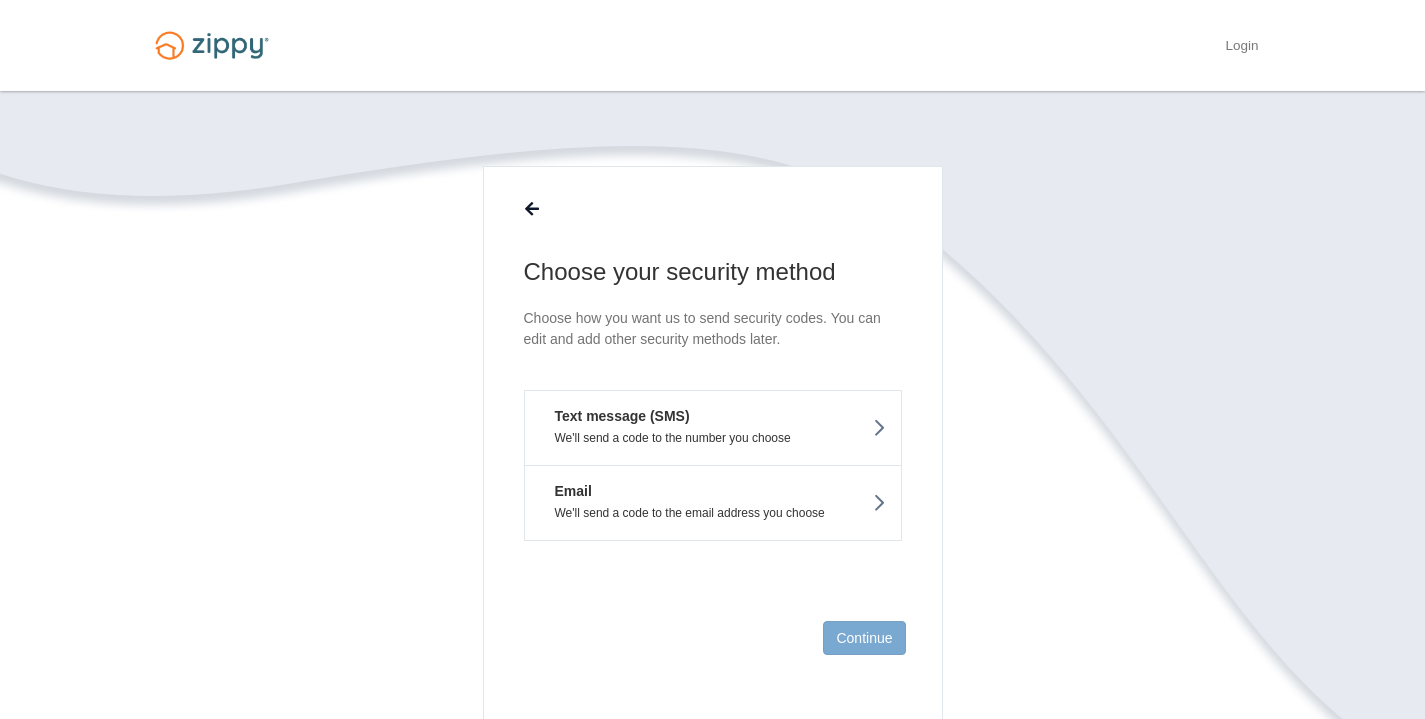 click on "Email We'll send a code to the email address you choose" at bounding box center (713, 503) 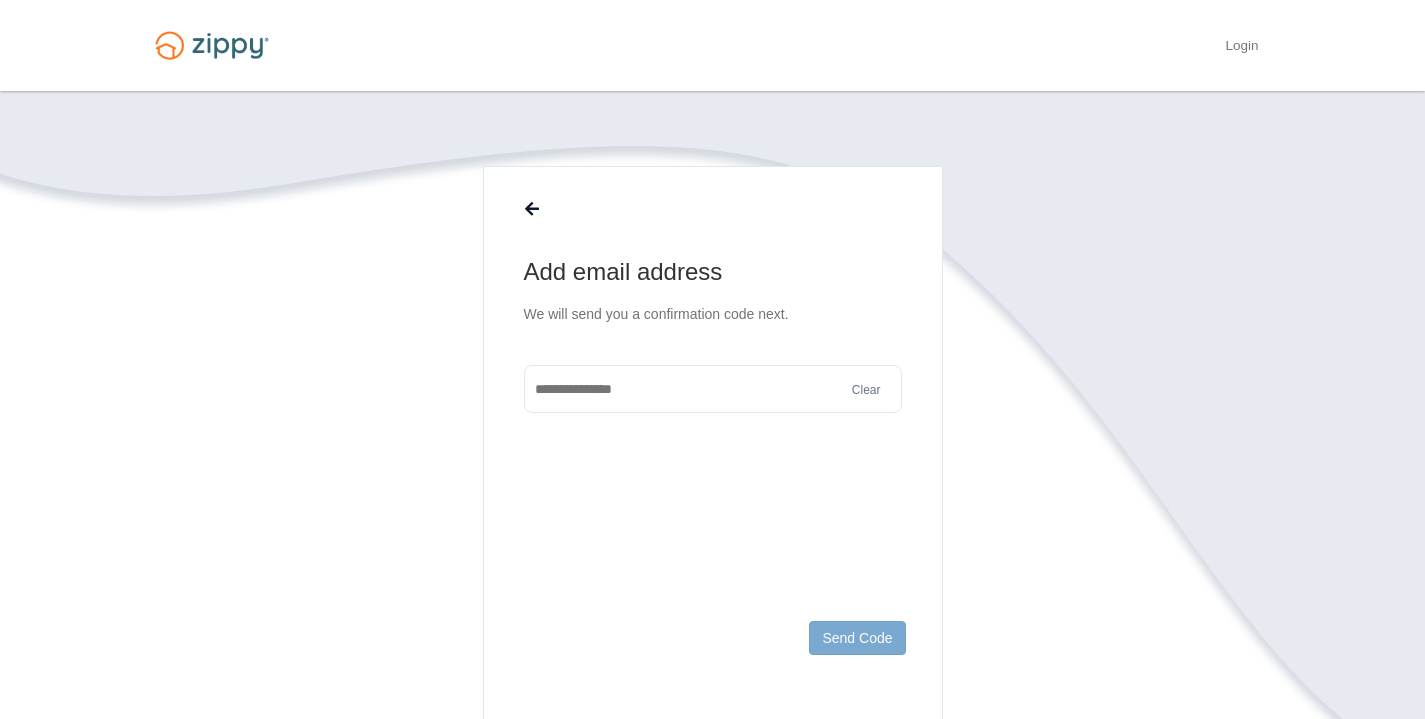 click at bounding box center (713, 389) 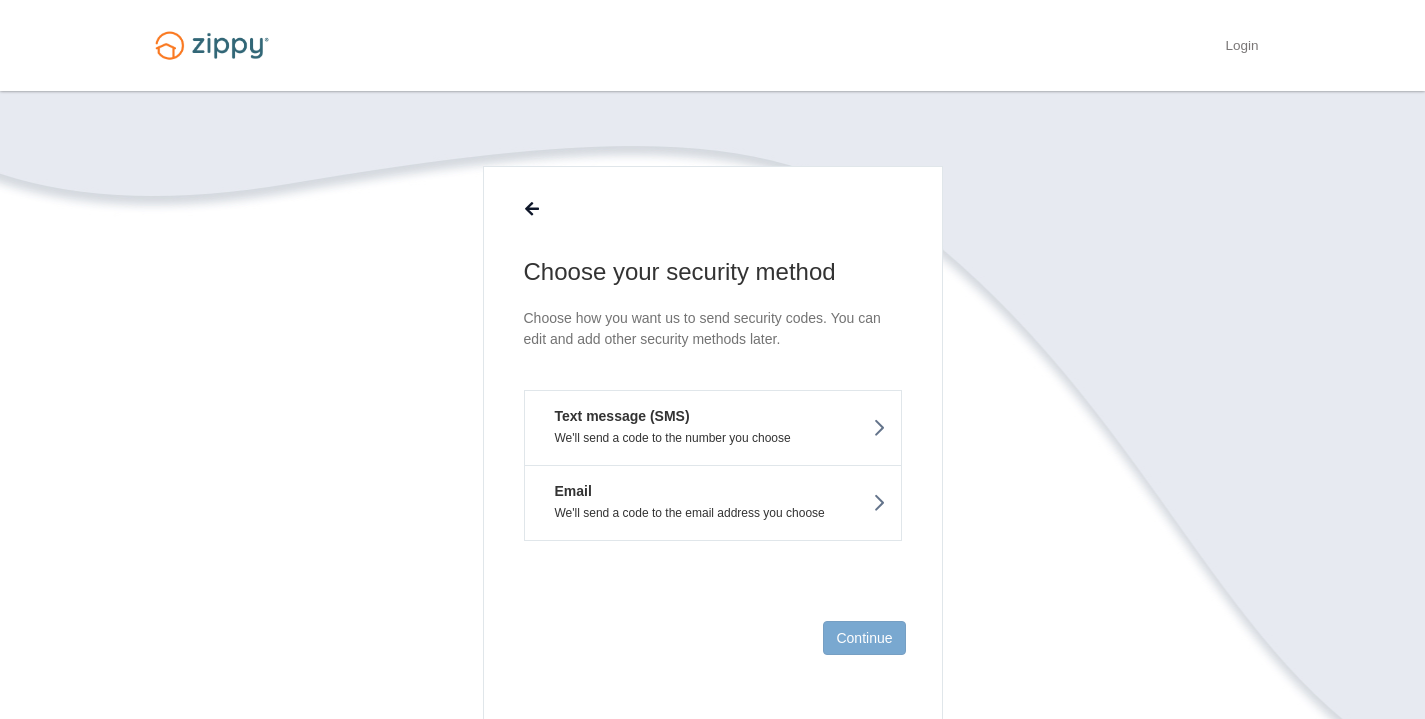 click on "We'll send a code to the number you choose" at bounding box center [713, 438] 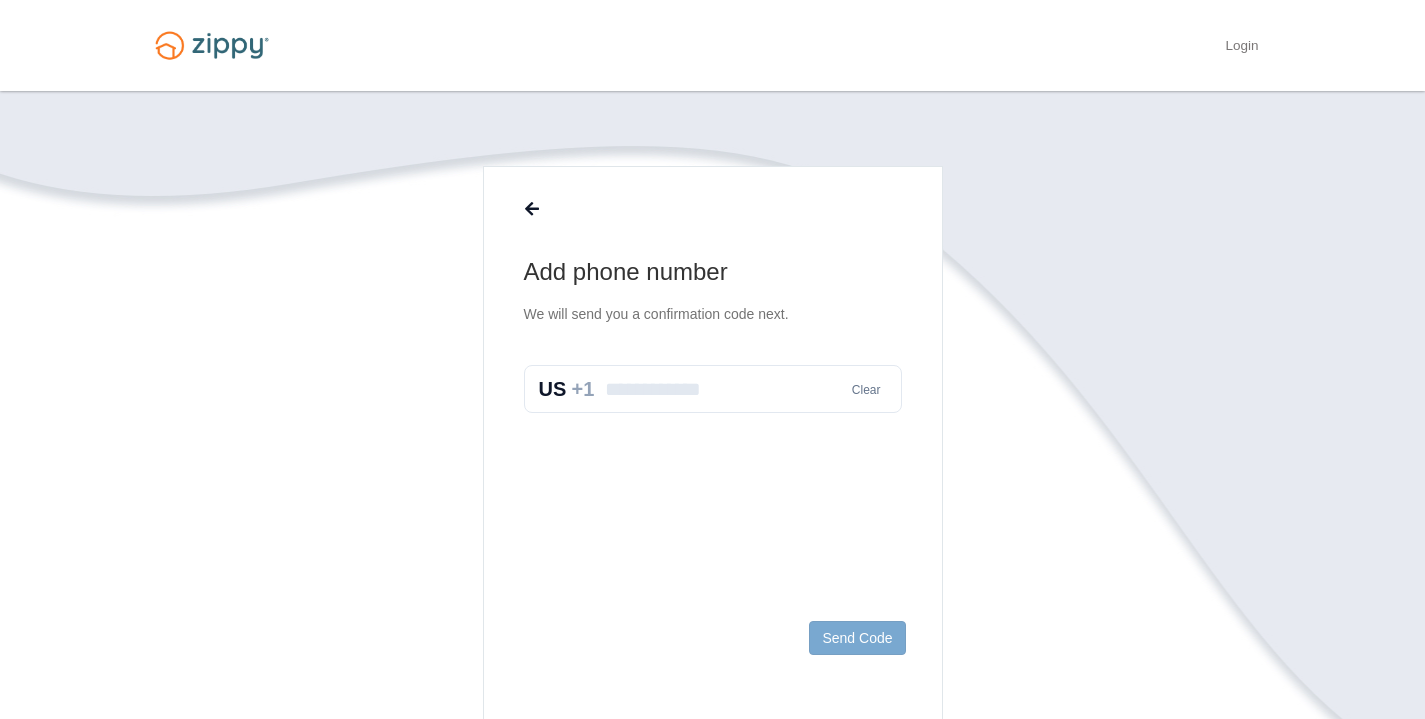 click at bounding box center (713, 389) 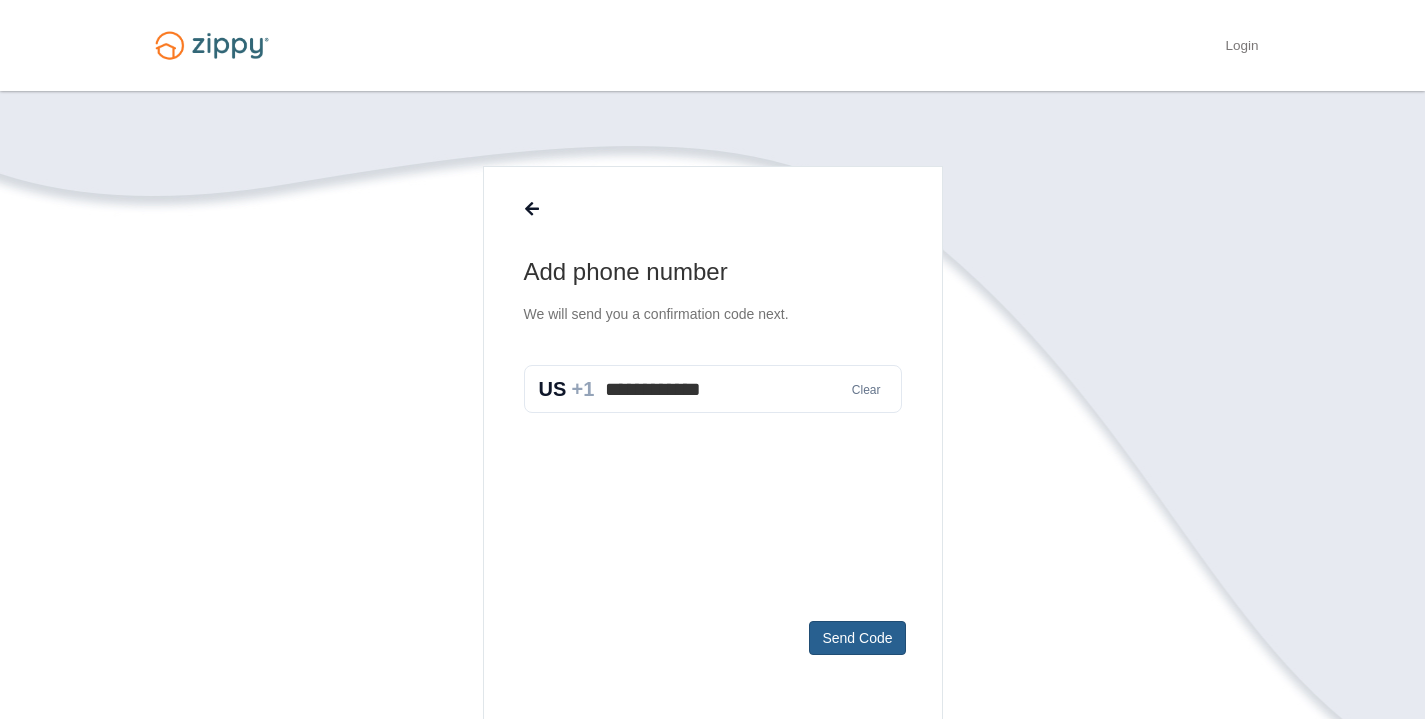 type on "**********" 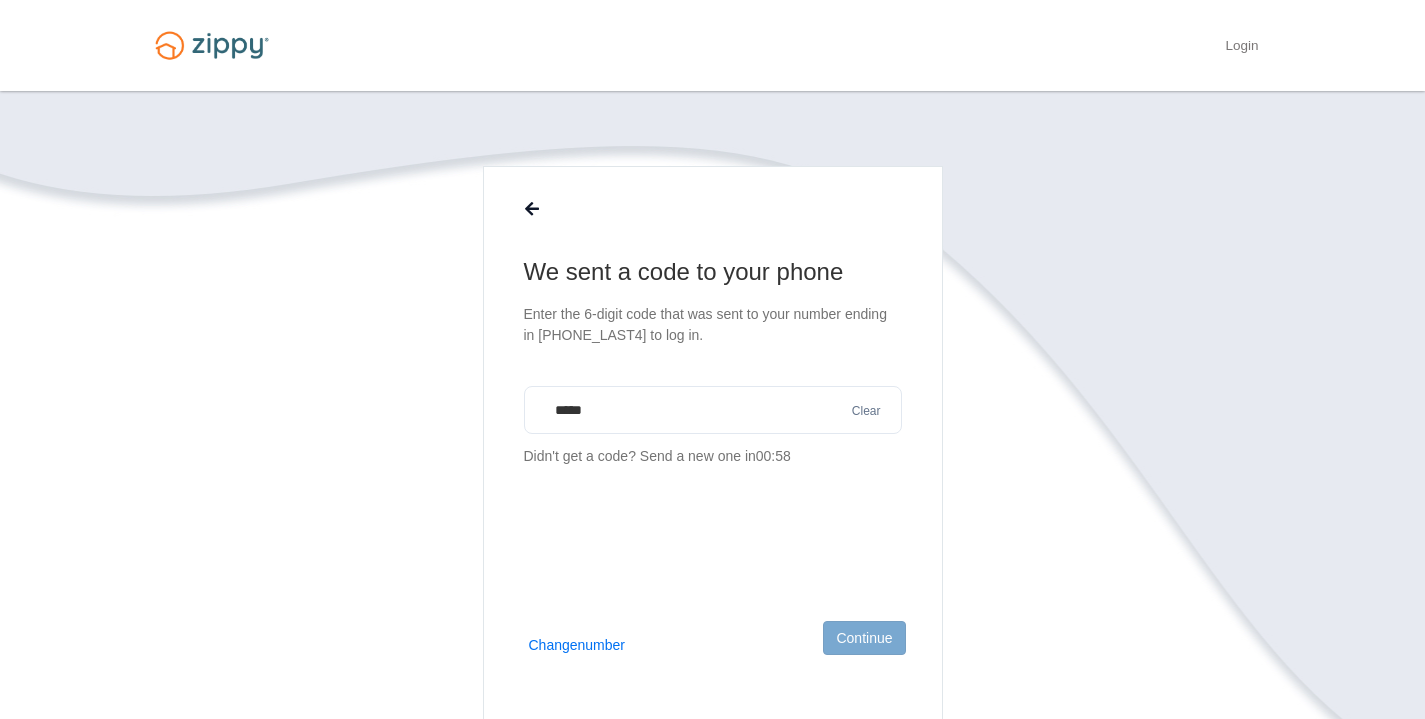 type on "******" 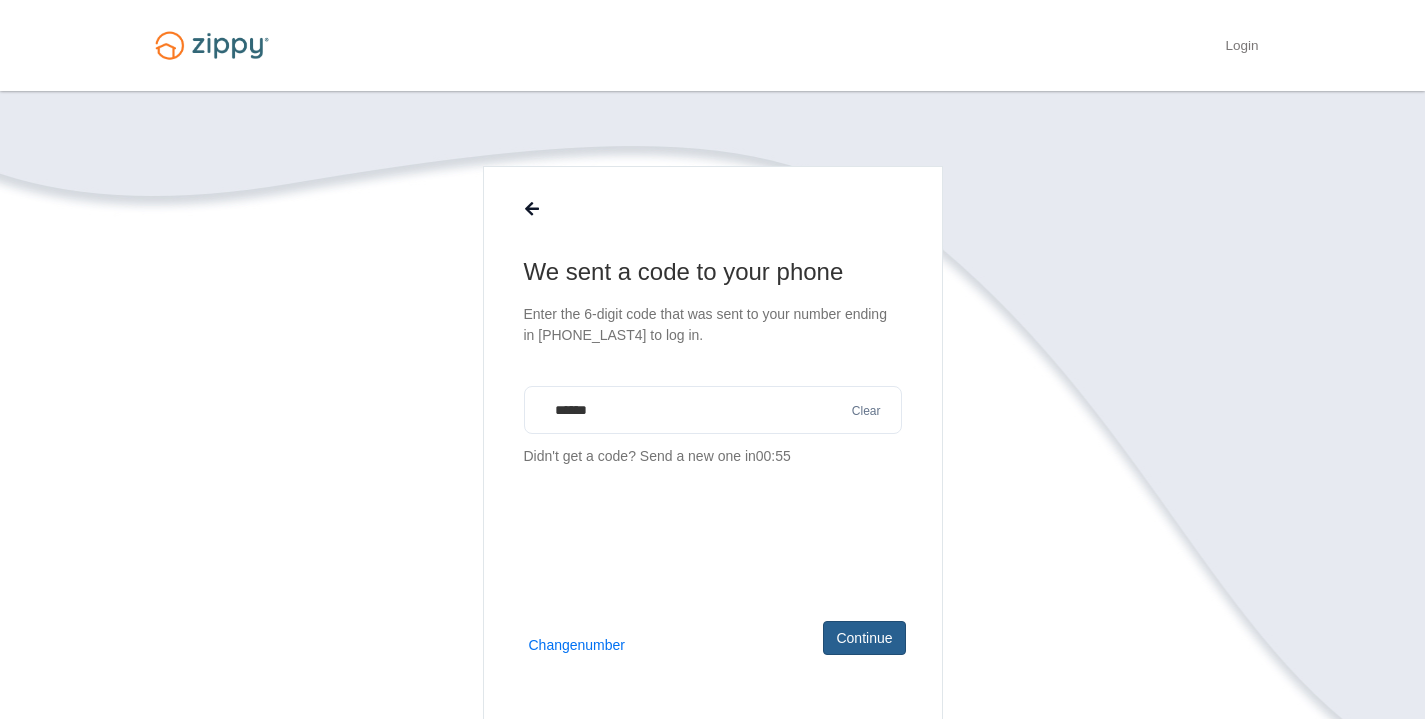 click on "Continue" at bounding box center (864, 638) 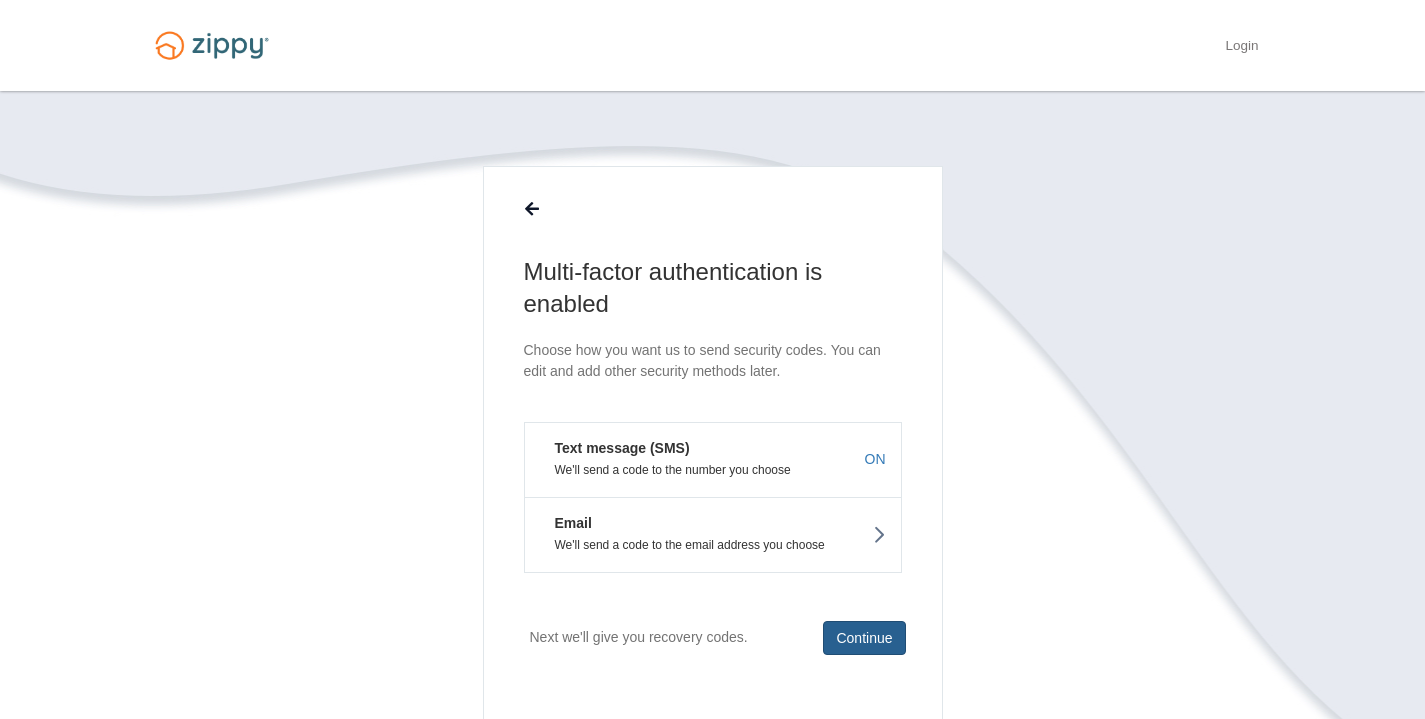 click on "Continue" at bounding box center [864, 638] 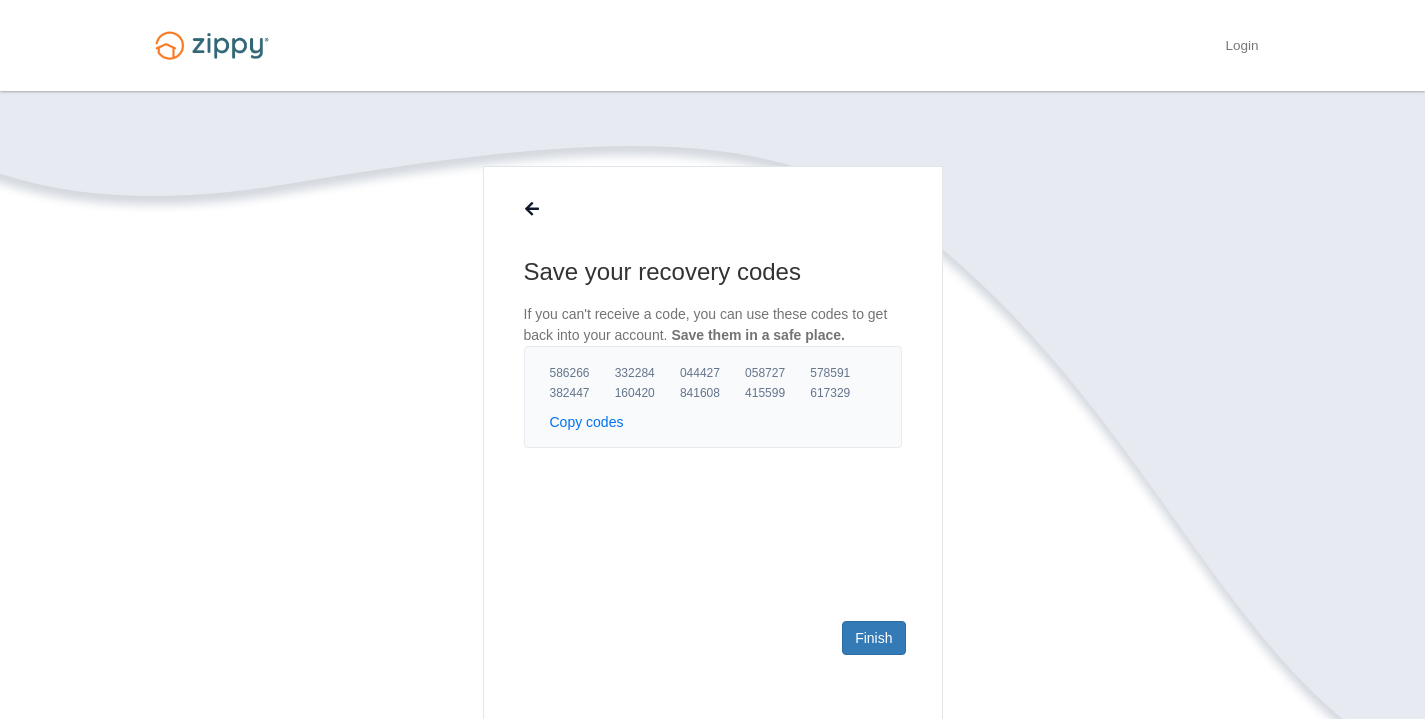 click on "Copy codes" at bounding box center [587, 422] 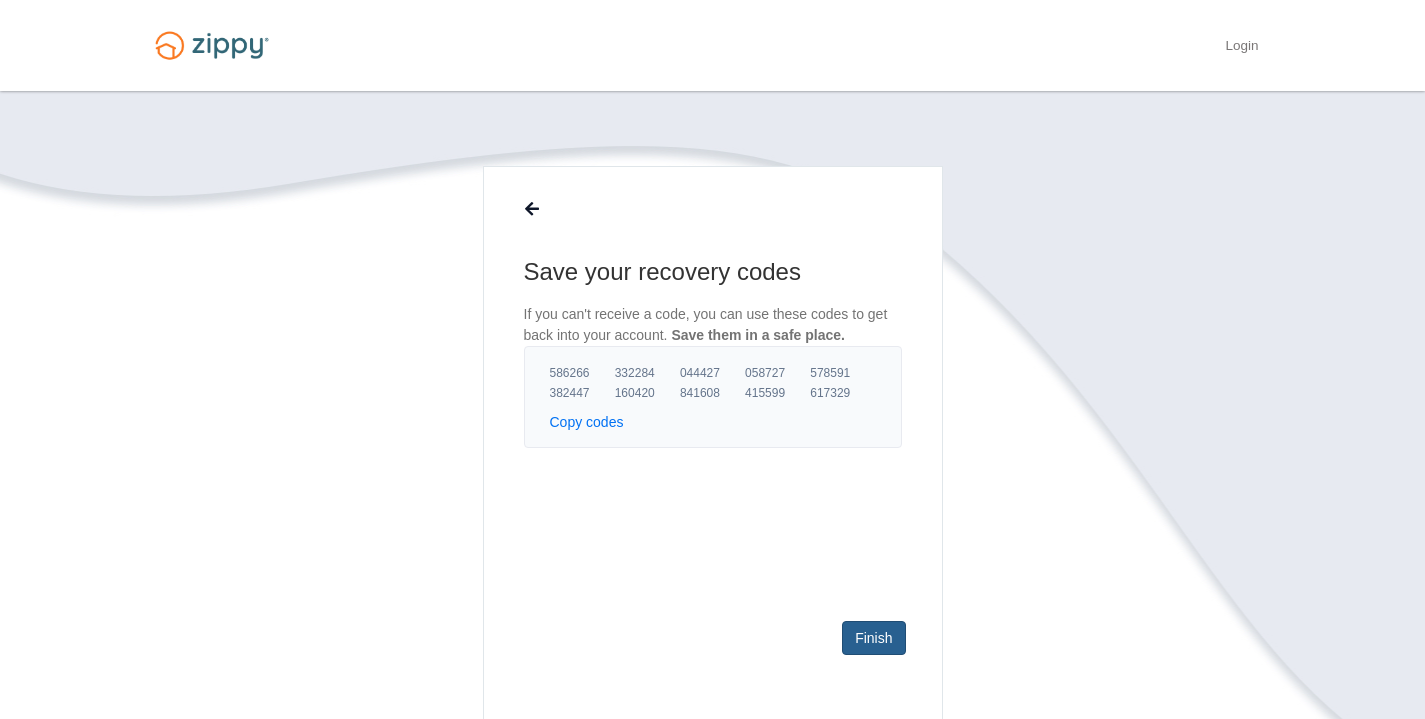 click on "Finish" at bounding box center (873, 638) 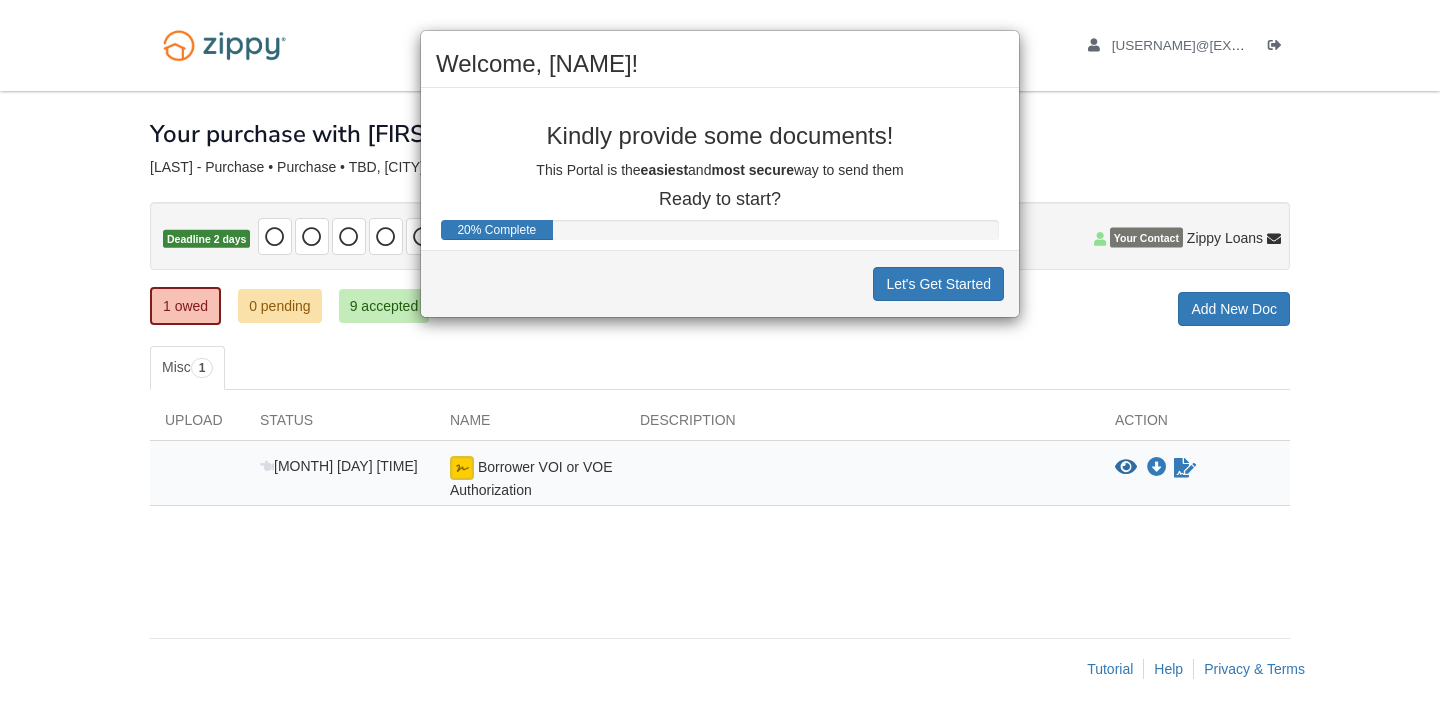 scroll, scrollTop: 0, scrollLeft: 0, axis: both 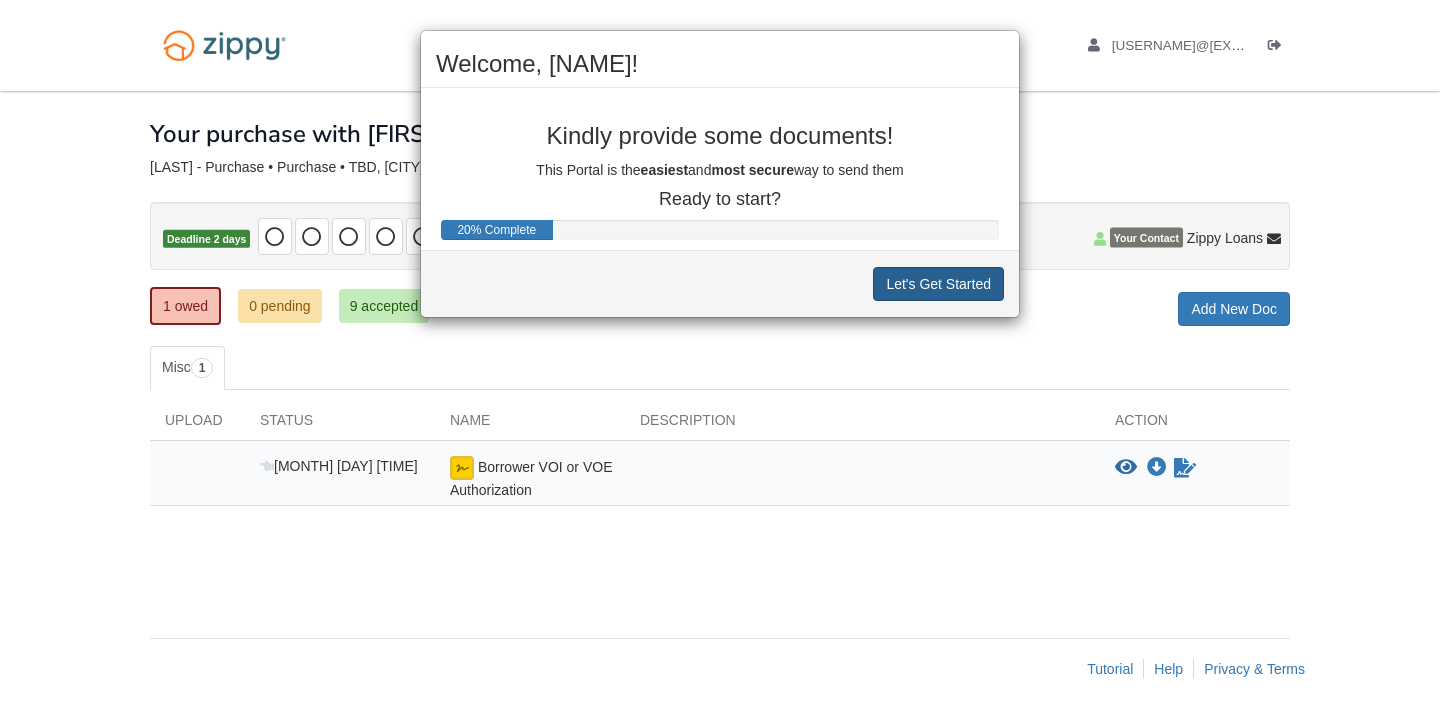 click on "Let's Get Started" at bounding box center (938, 284) 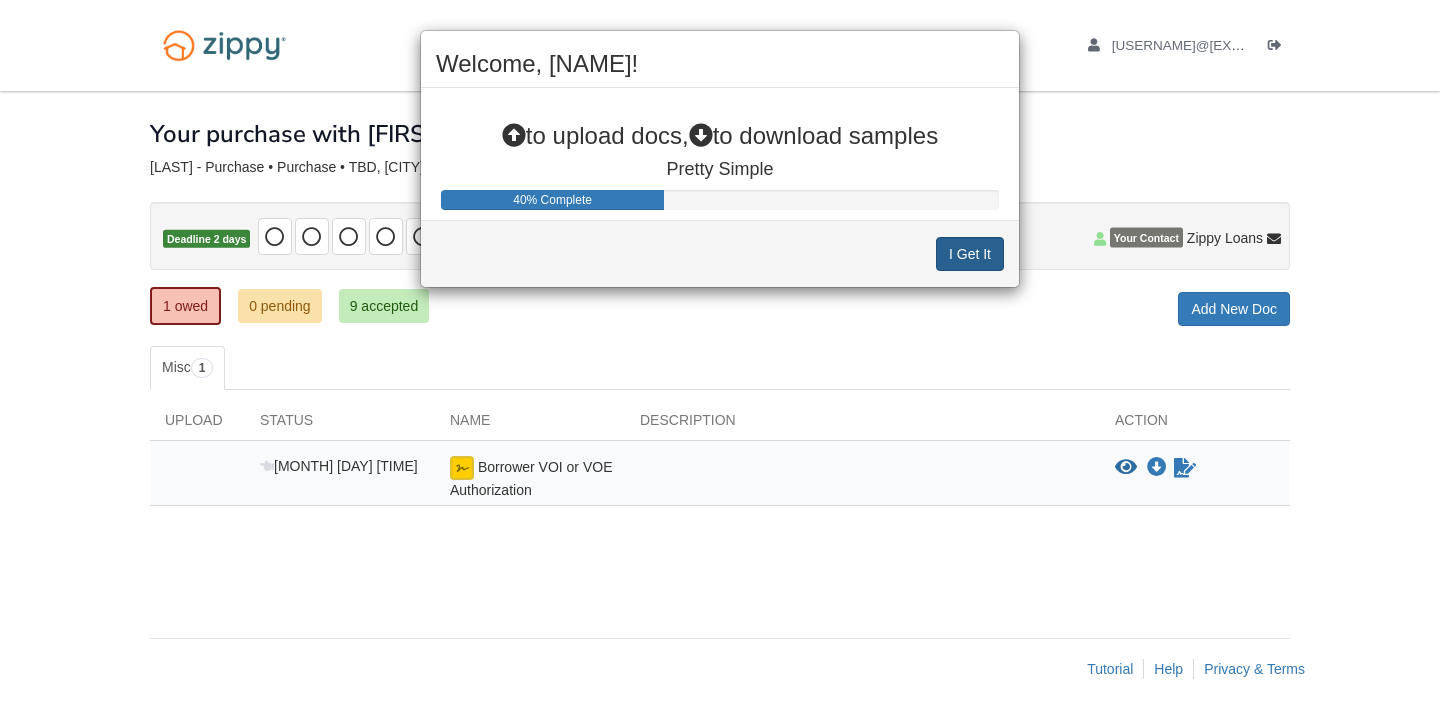click on "I Get It" at bounding box center [970, 254] 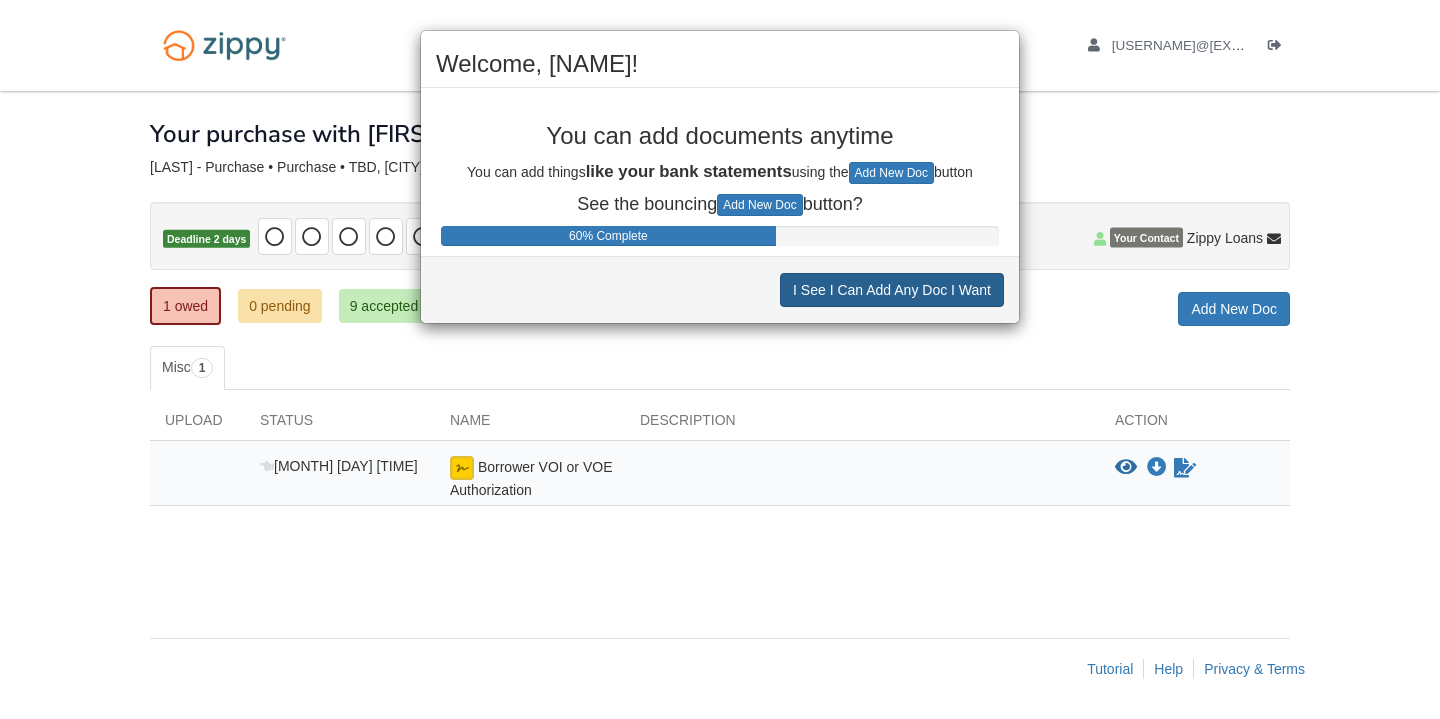 click on "I See I Can Add Any Doc I Want" at bounding box center [892, 290] 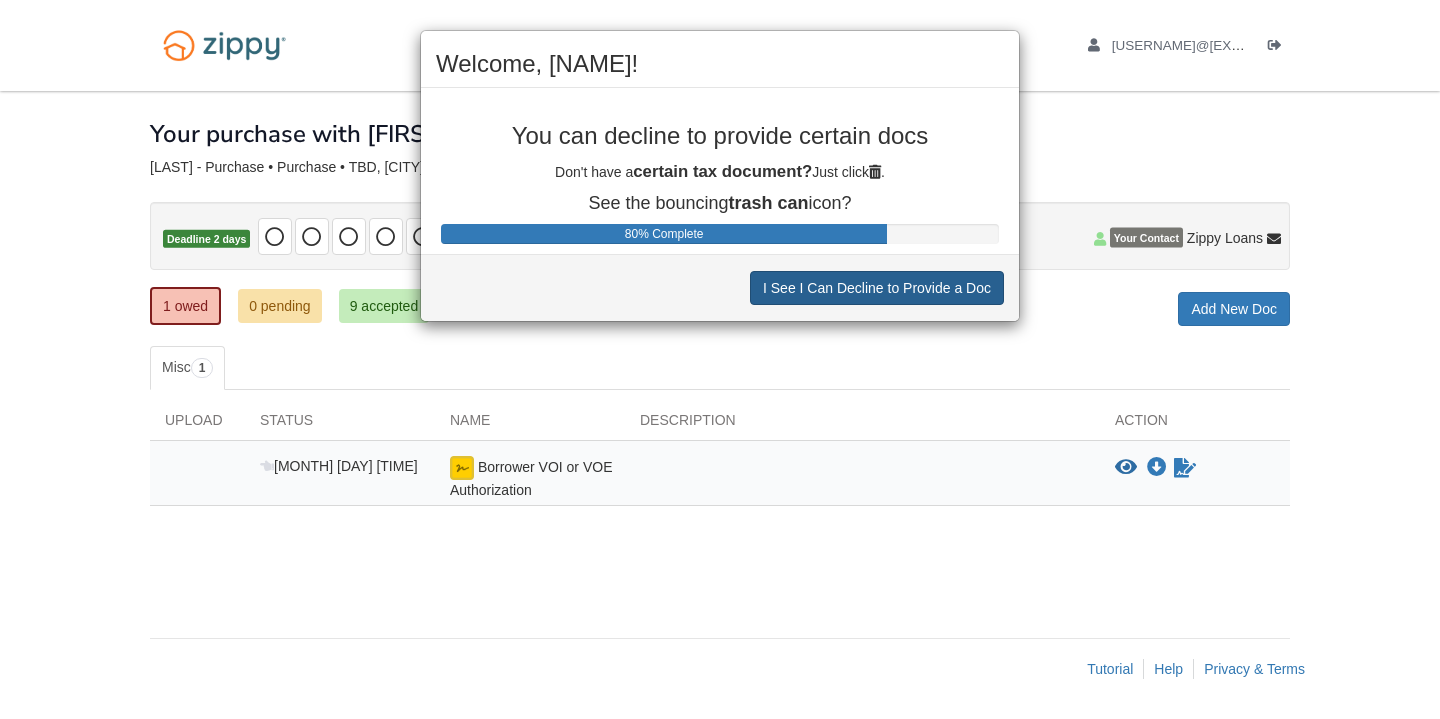 click on "I See I Can Decline to Provide a Doc" at bounding box center (877, 288) 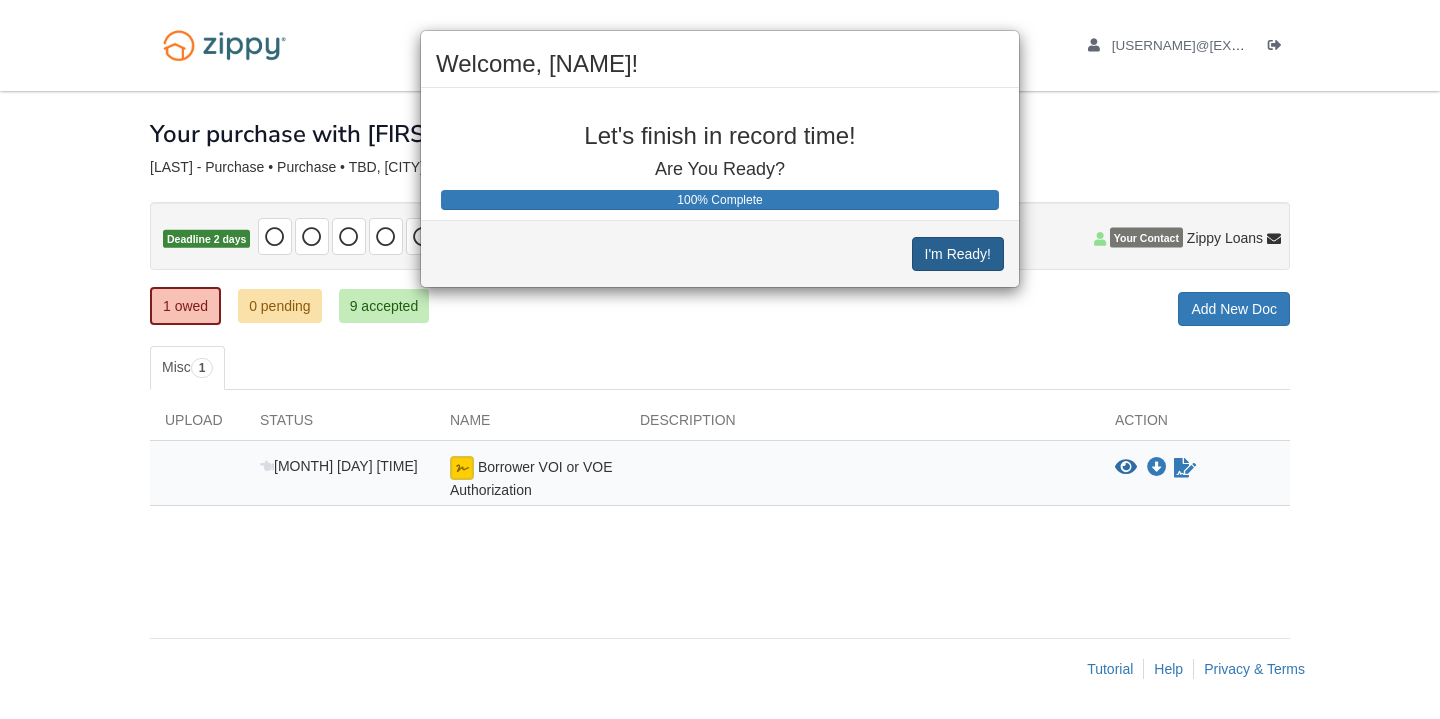 click on "I'm Ready!" at bounding box center (958, 254) 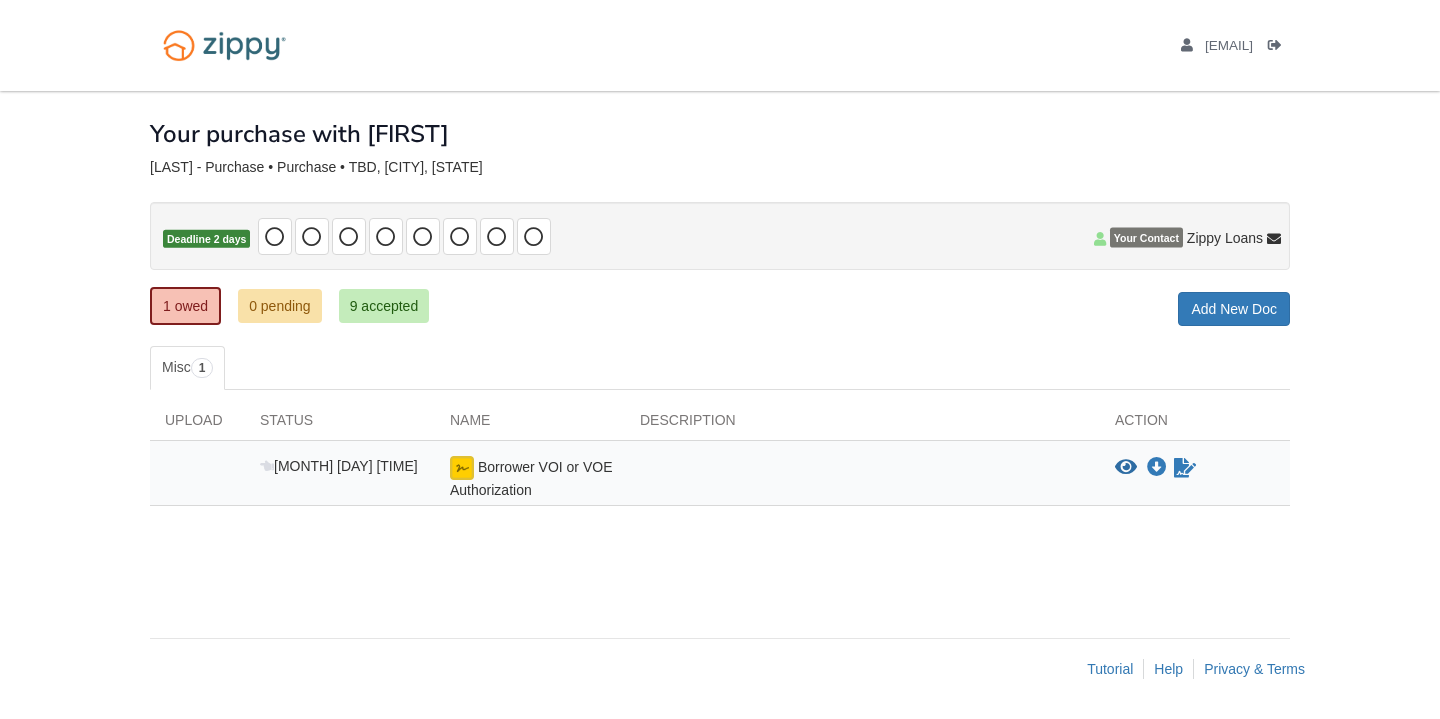 scroll, scrollTop: 0, scrollLeft: 0, axis: both 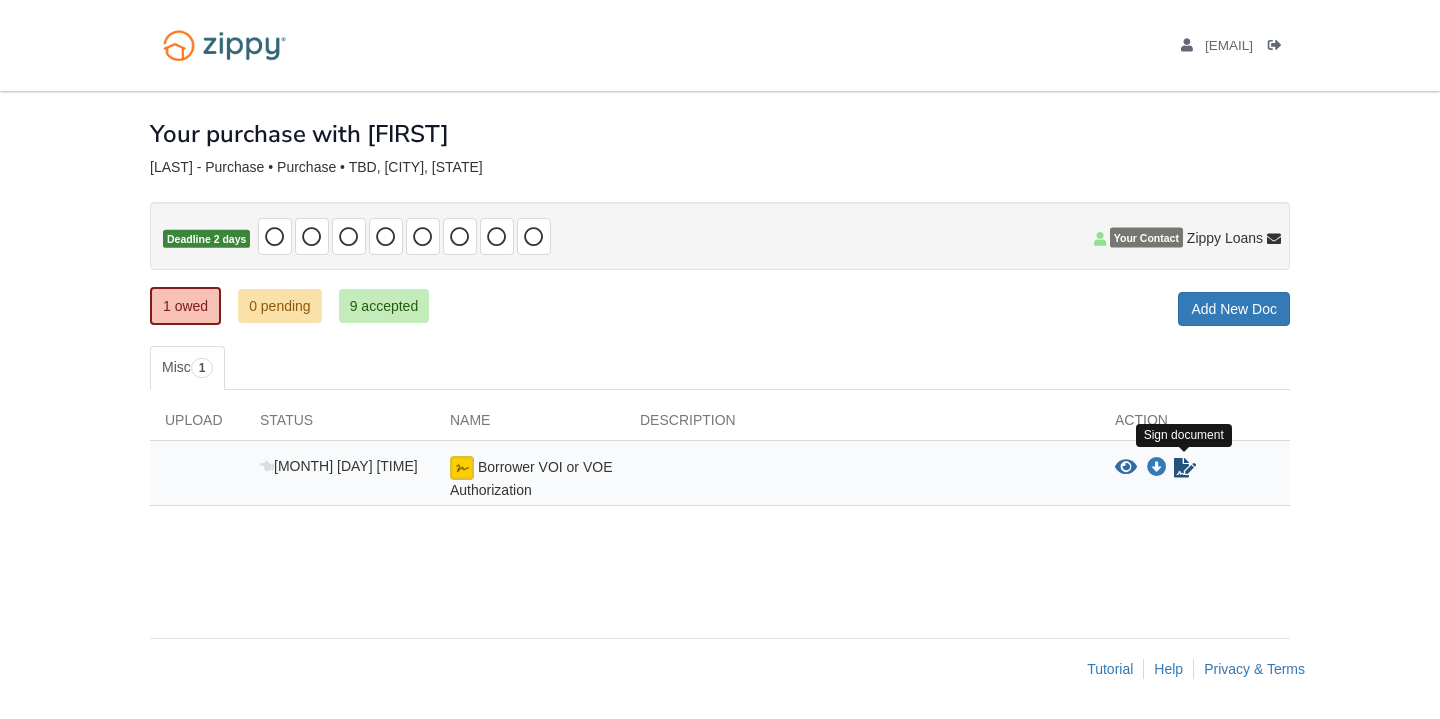 click at bounding box center (1185, 468) 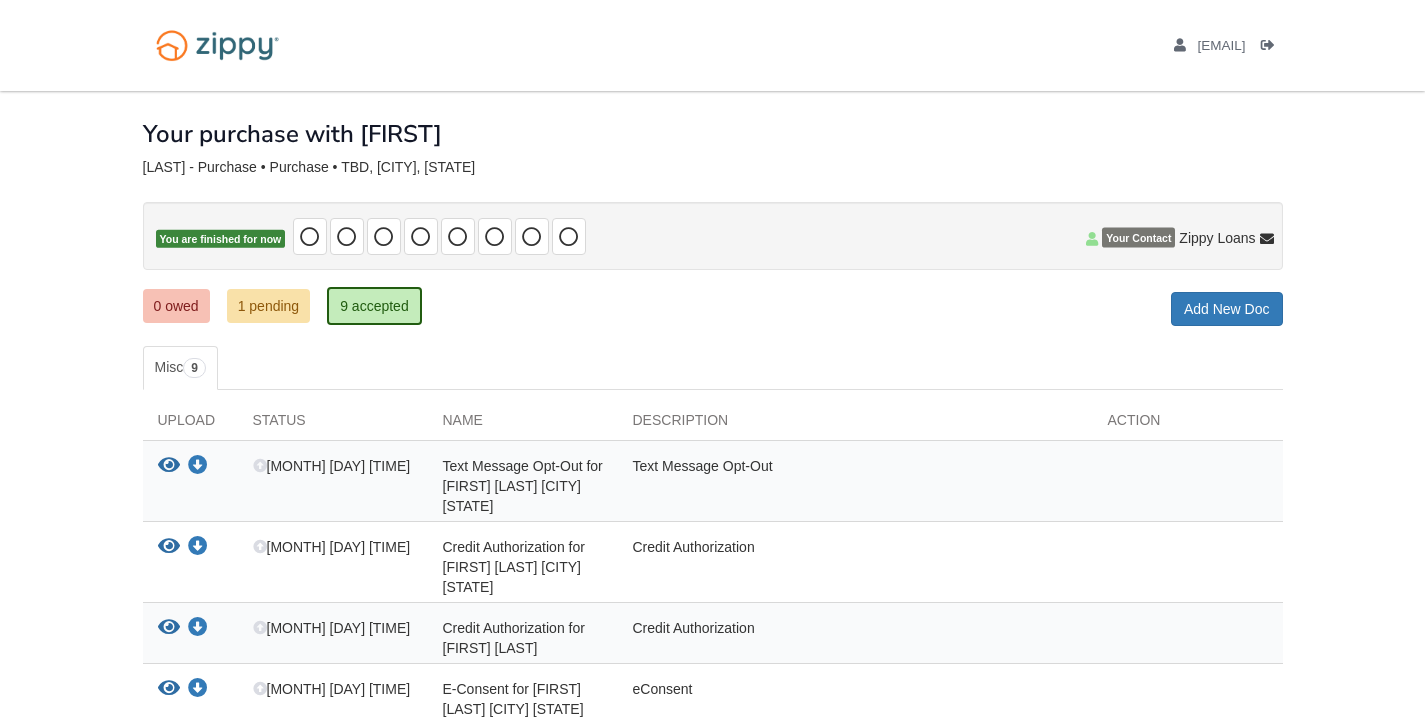 scroll, scrollTop: 0, scrollLeft: 0, axis: both 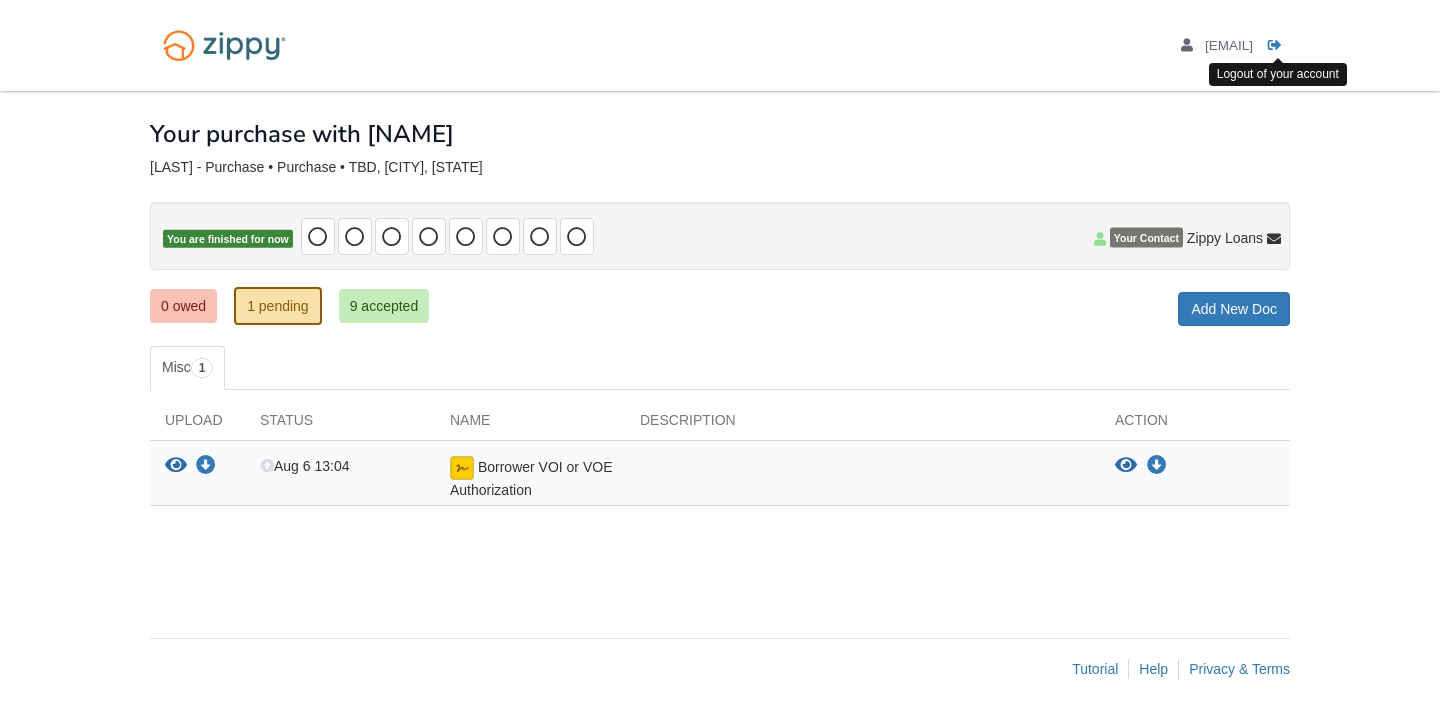click at bounding box center (1275, 46) 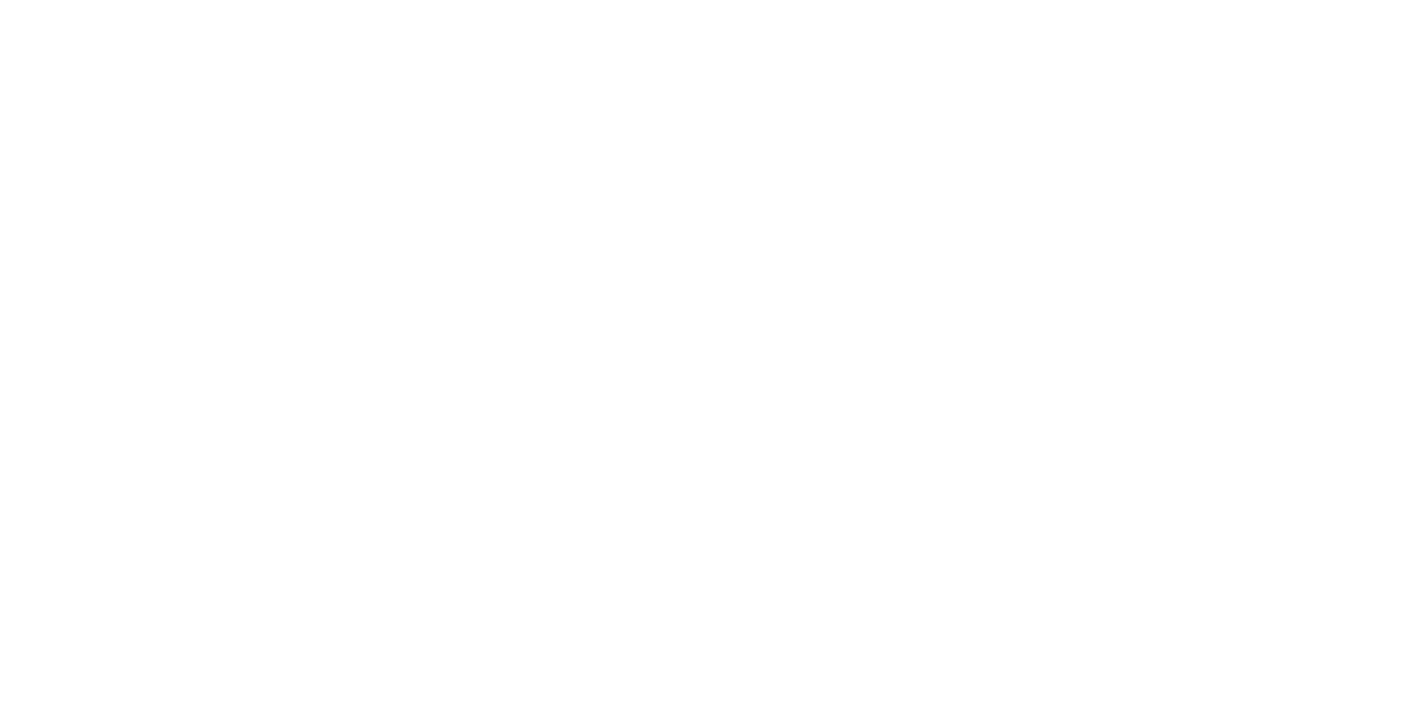 scroll, scrollTop: 0, scrollLeft: 0, axis: both 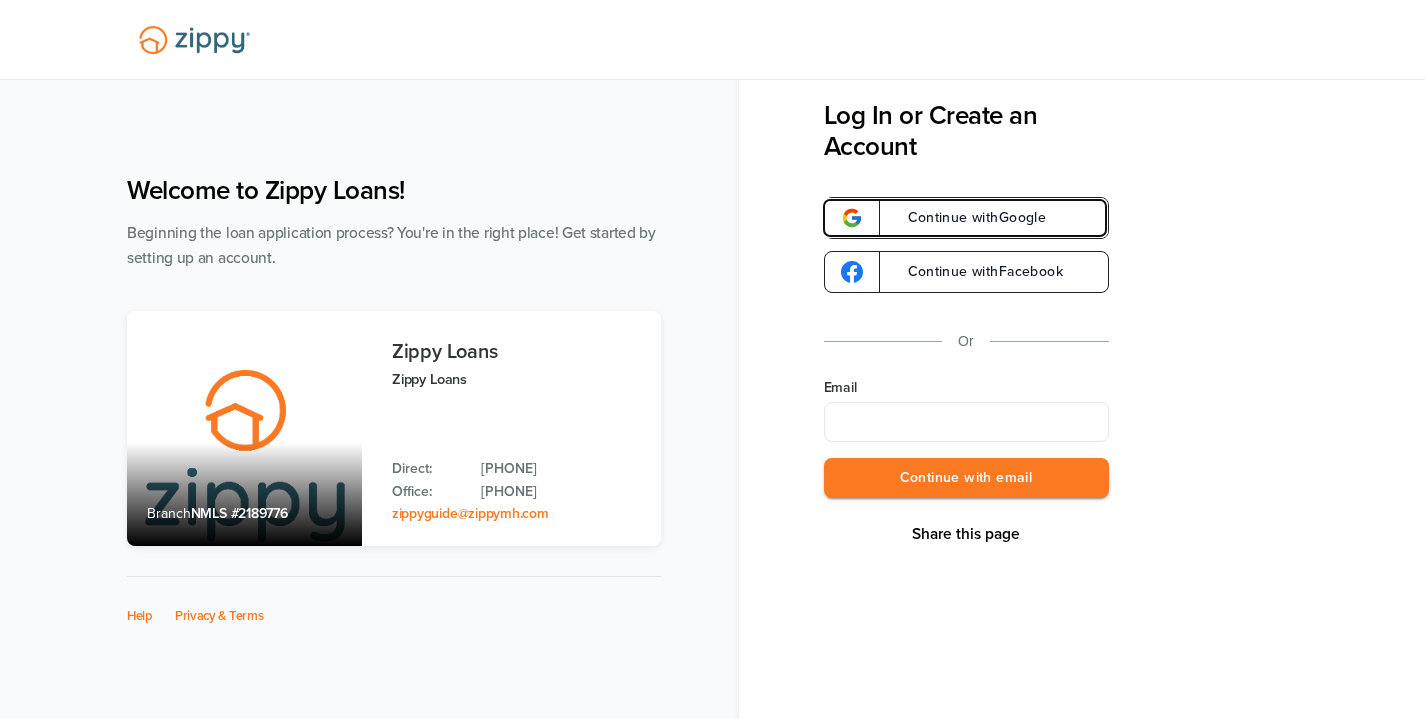 click on "Continue with  Google" at bounding box center [967, 218] 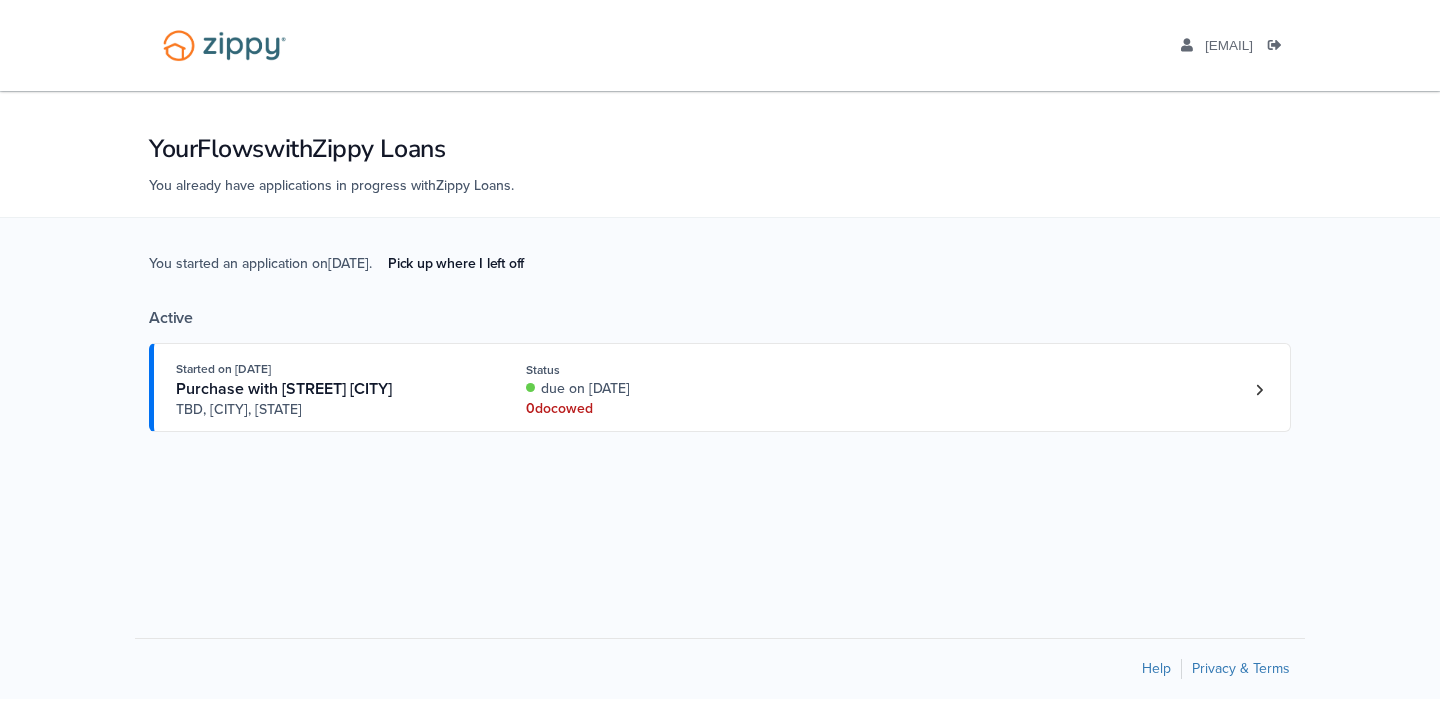scroll, scrollTop: 0, scrollLeft: 0, axis: both 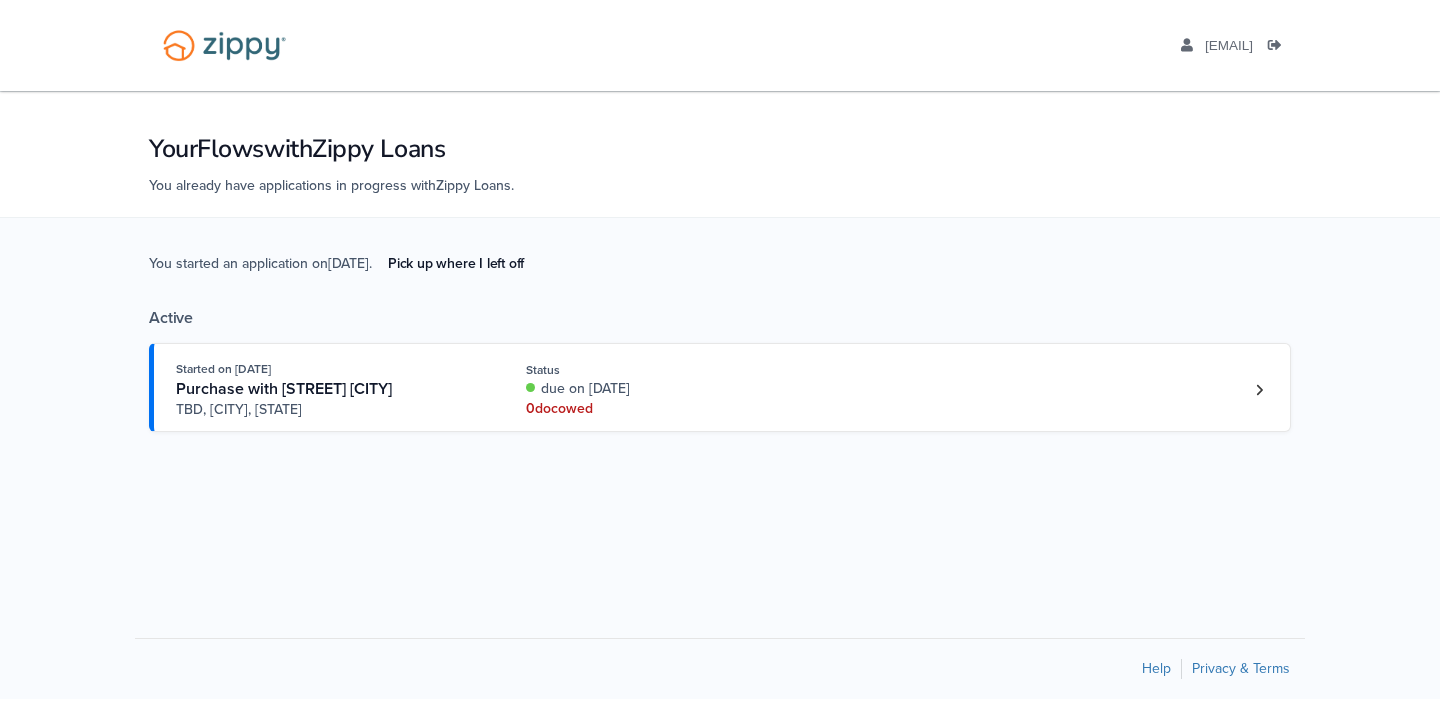 click on "due on [DATE]" at bounding box center (659, 389) 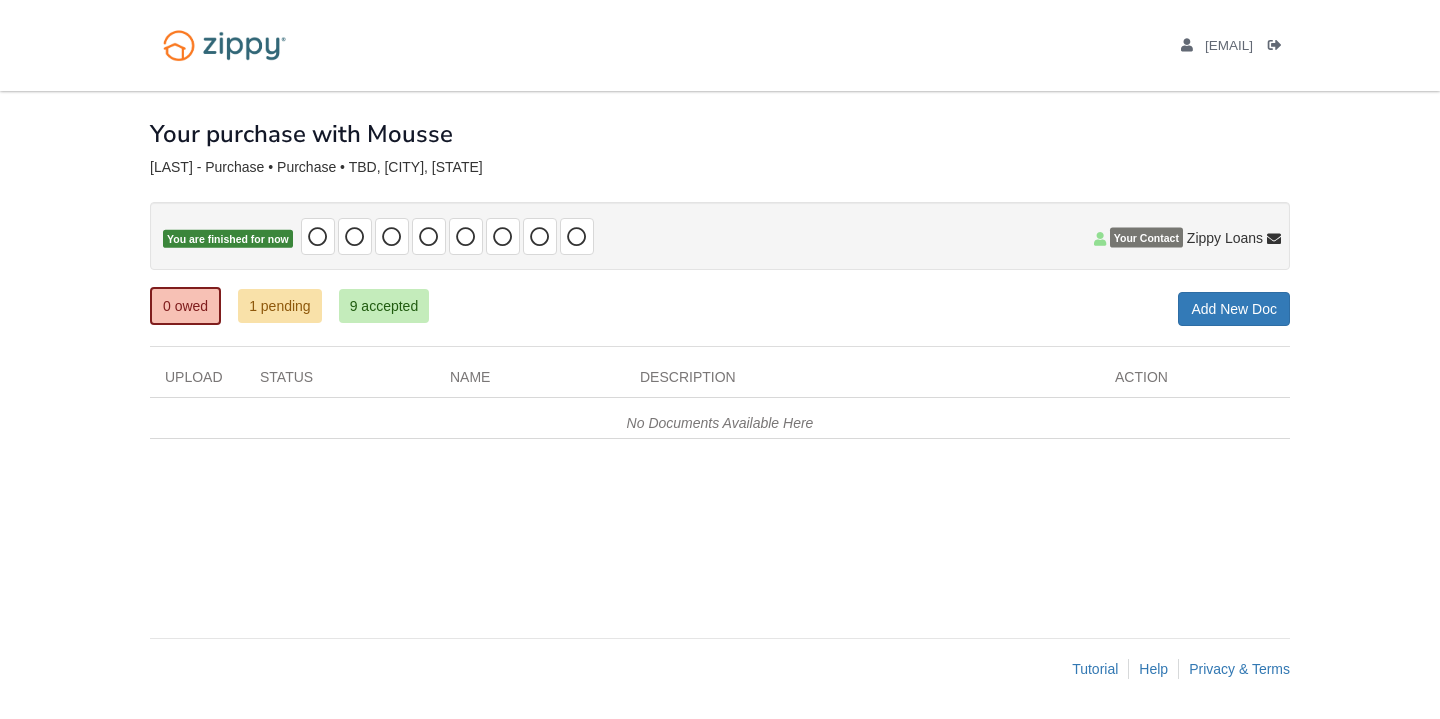 scroll, scrollTop: 0, scrollLeft: 0, axis: both 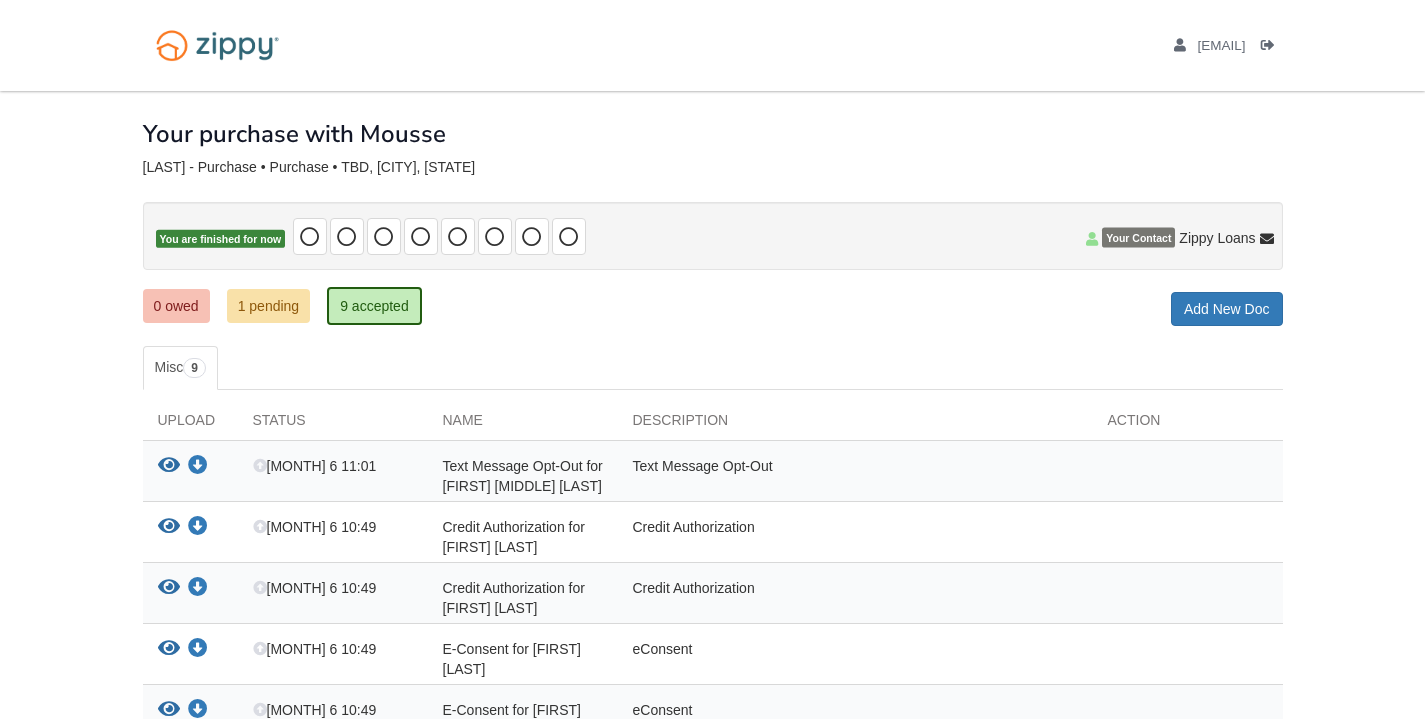 click on "1 pending" at bounding box center [269, 306] 